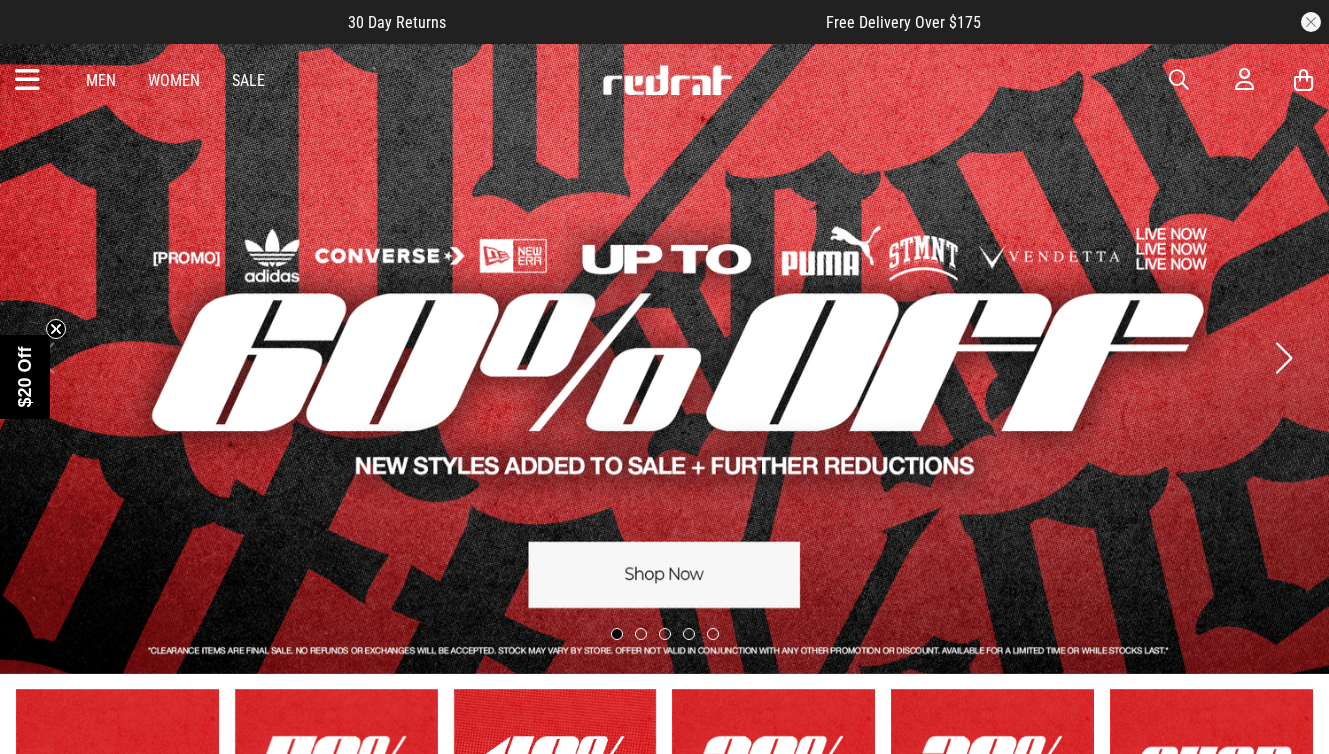 scroll, scrollTop: 0, scrollLeft: 0, axis: both 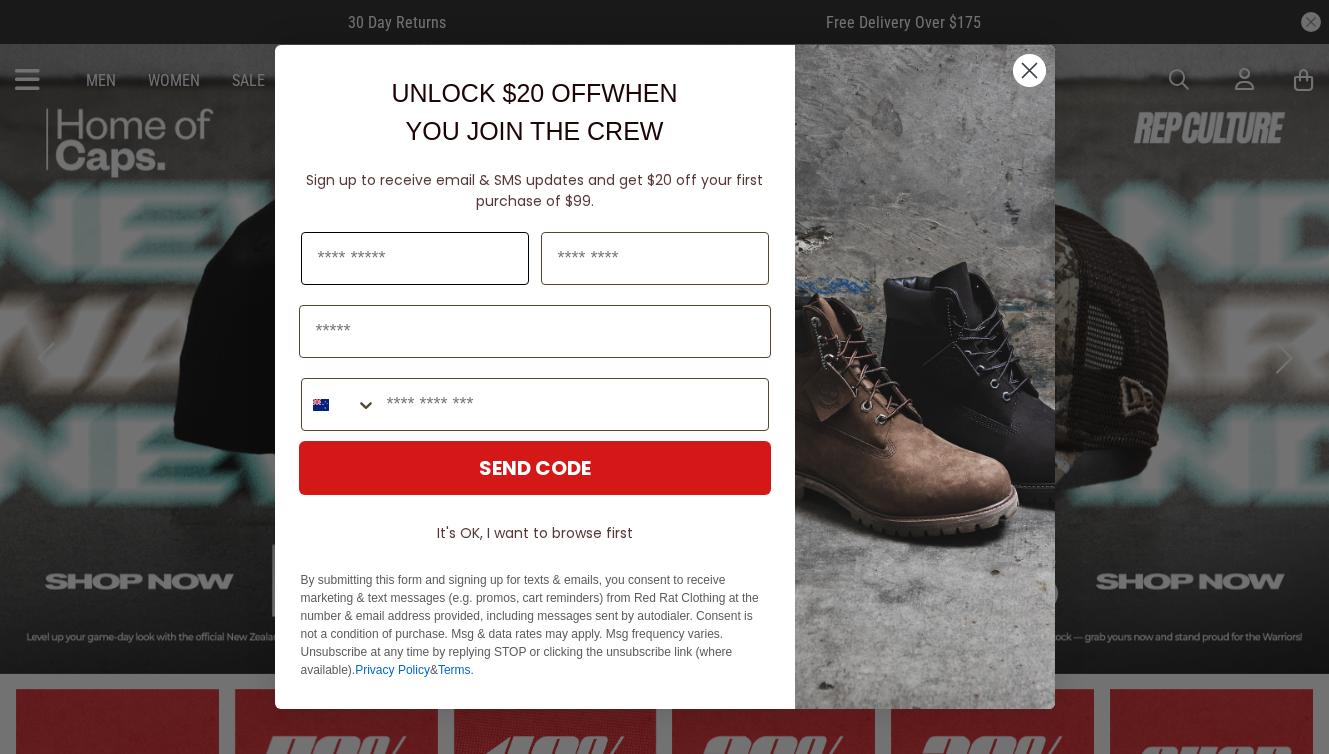 click at bounding box center (415, 258) 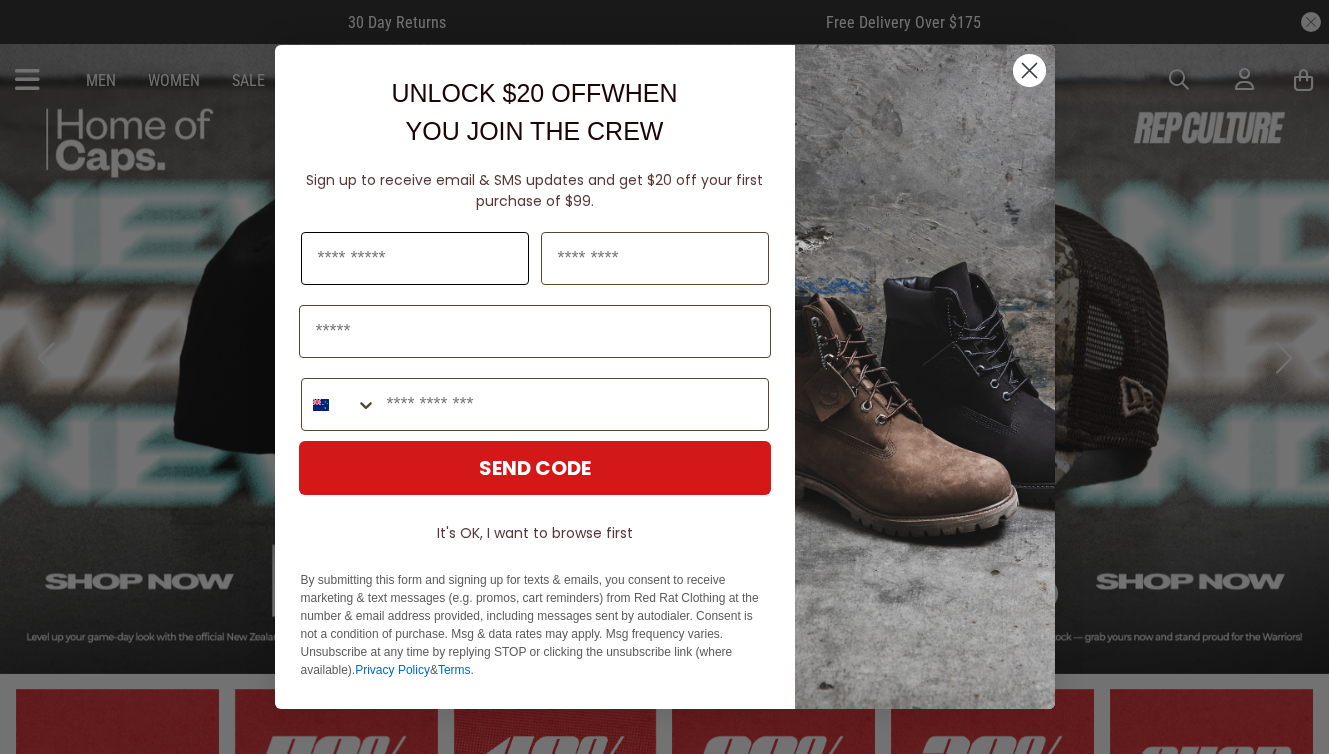 type on "******" 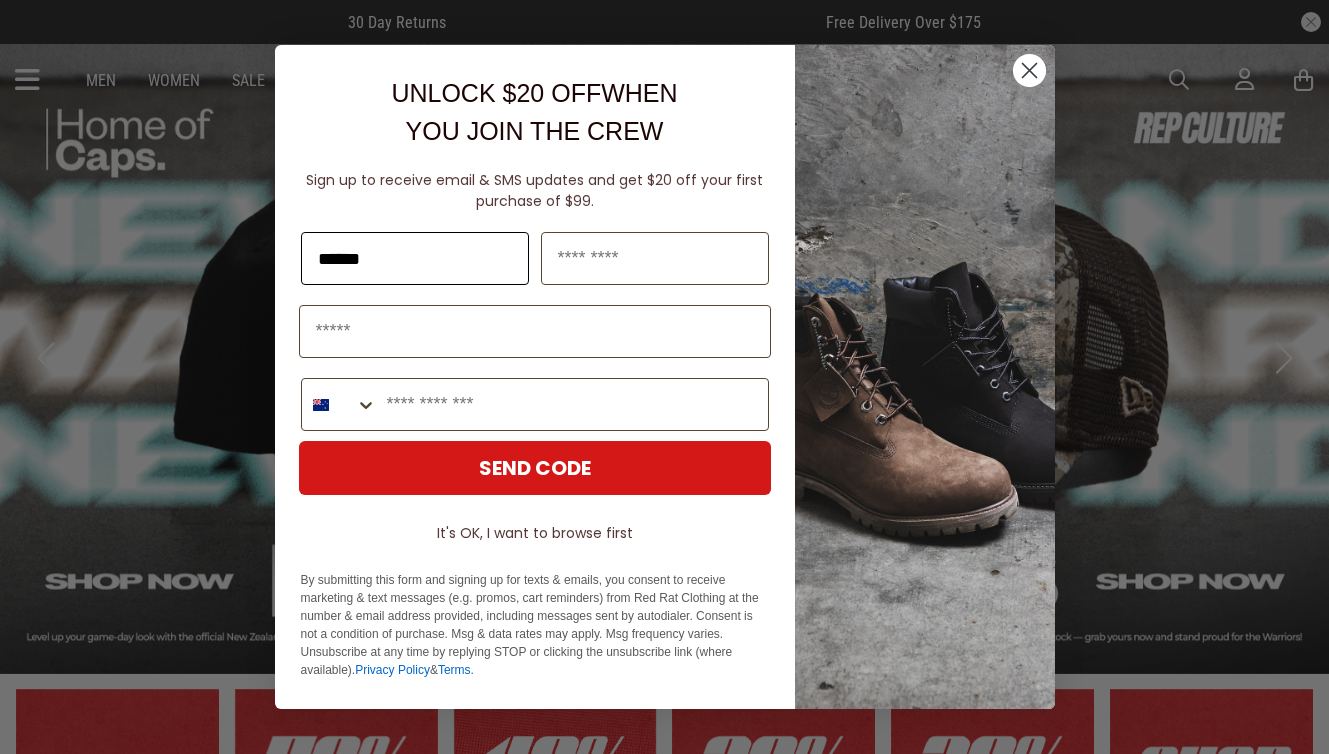 type on "******" 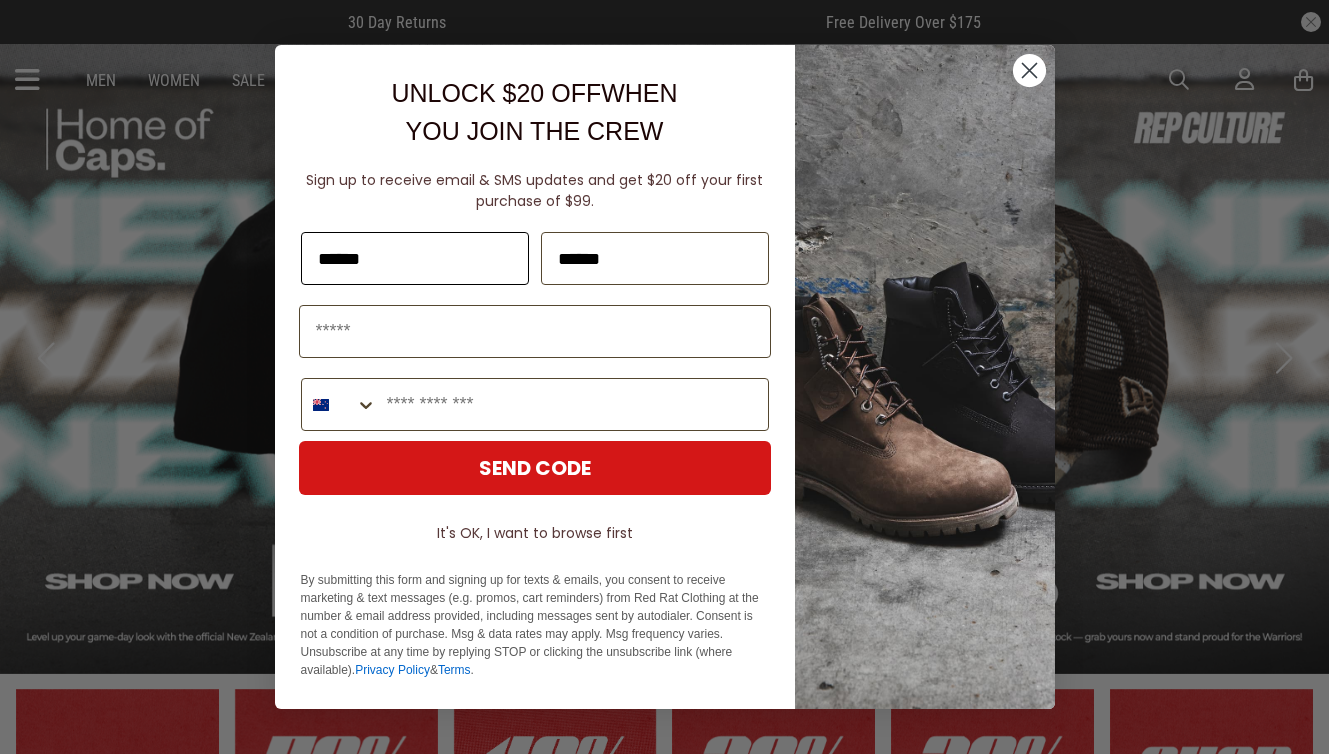 type on "**********" 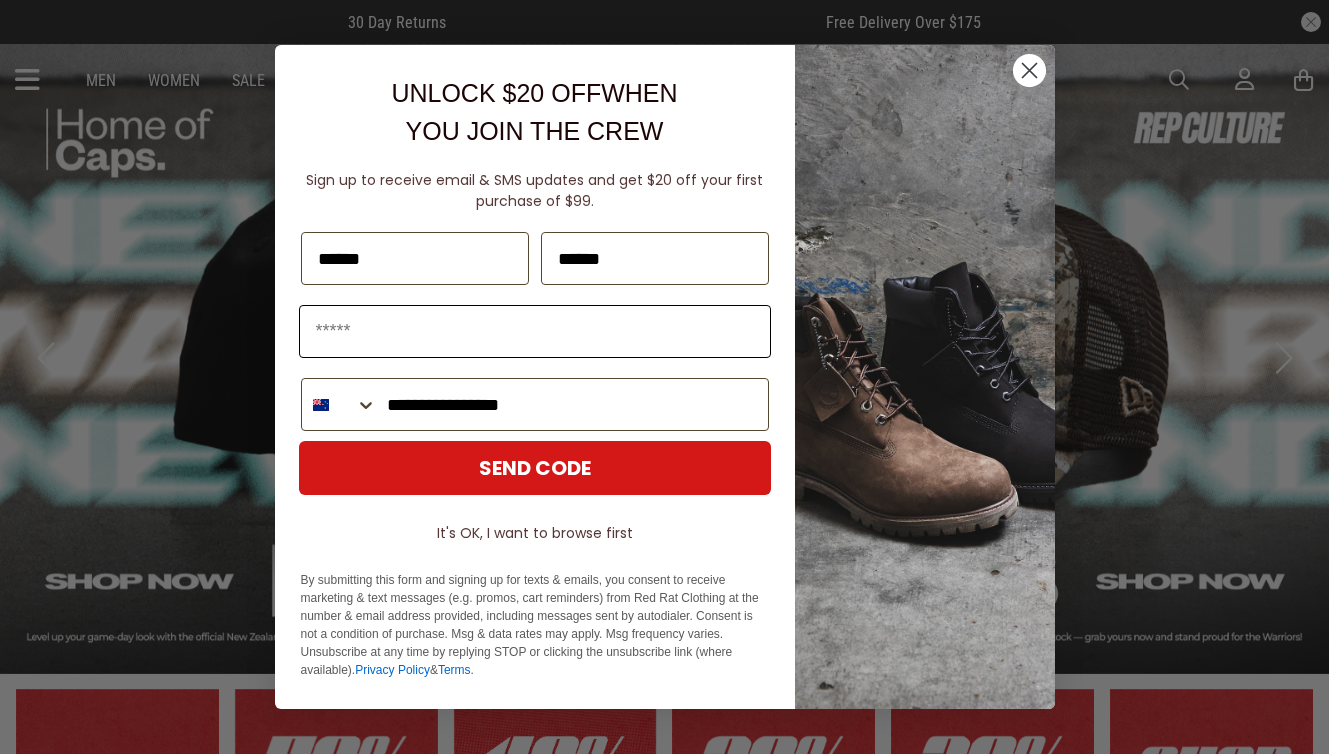 click at bounding box center (535, 331) 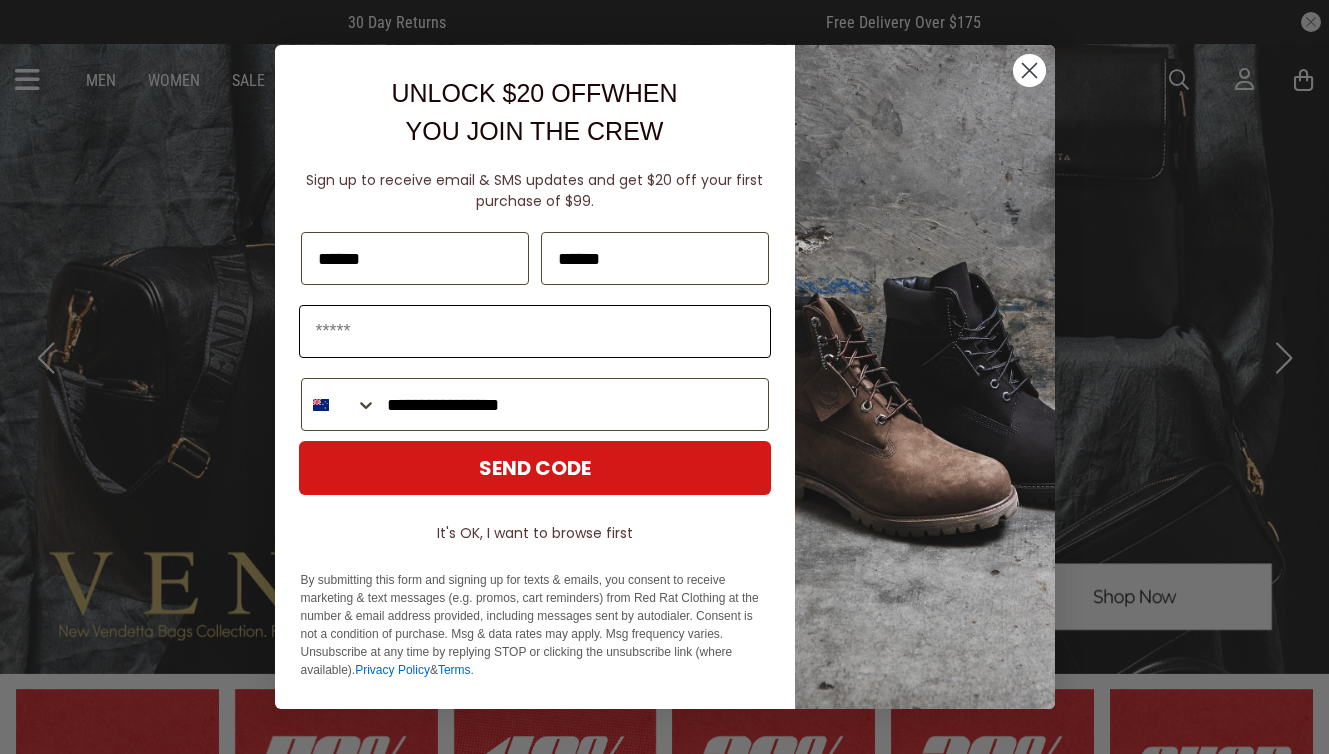 type on "**********" 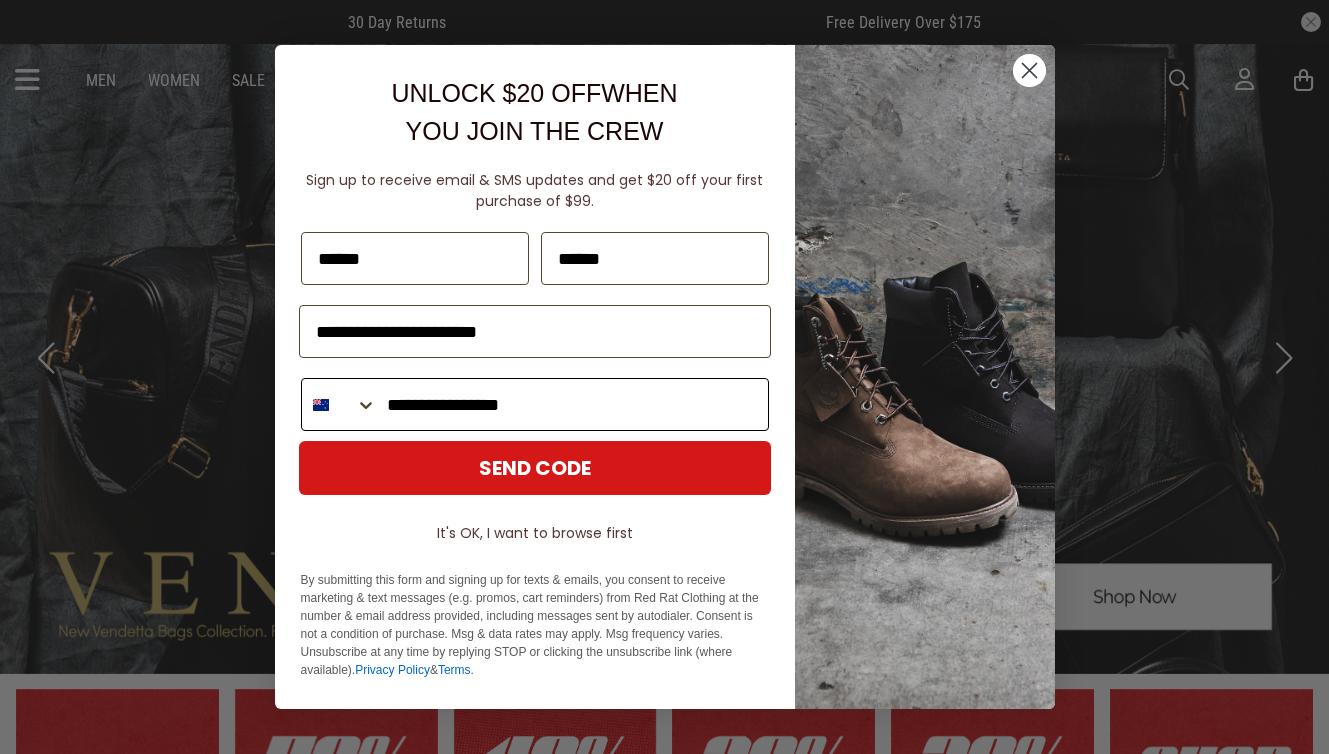 click on "**********" at bounding box center (572, 404) 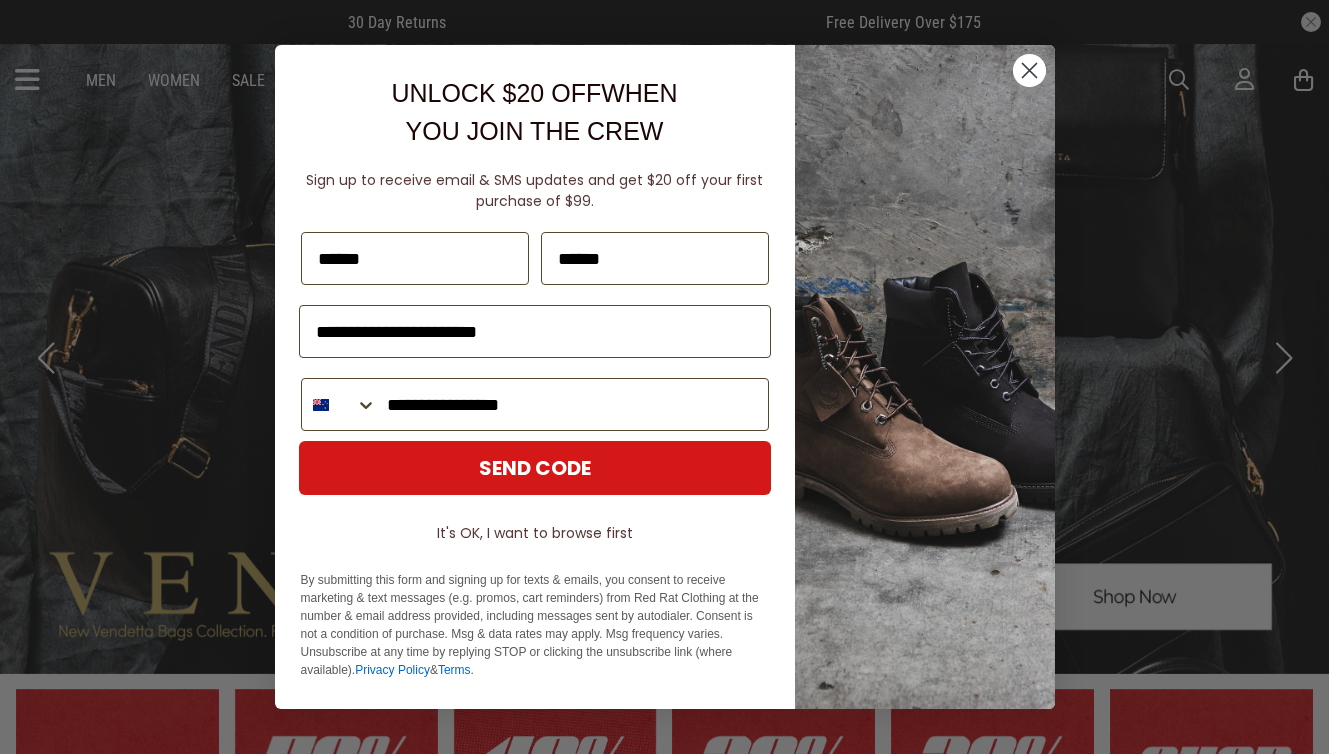 click on "SEND CODE" at bounding box center [535, 468] 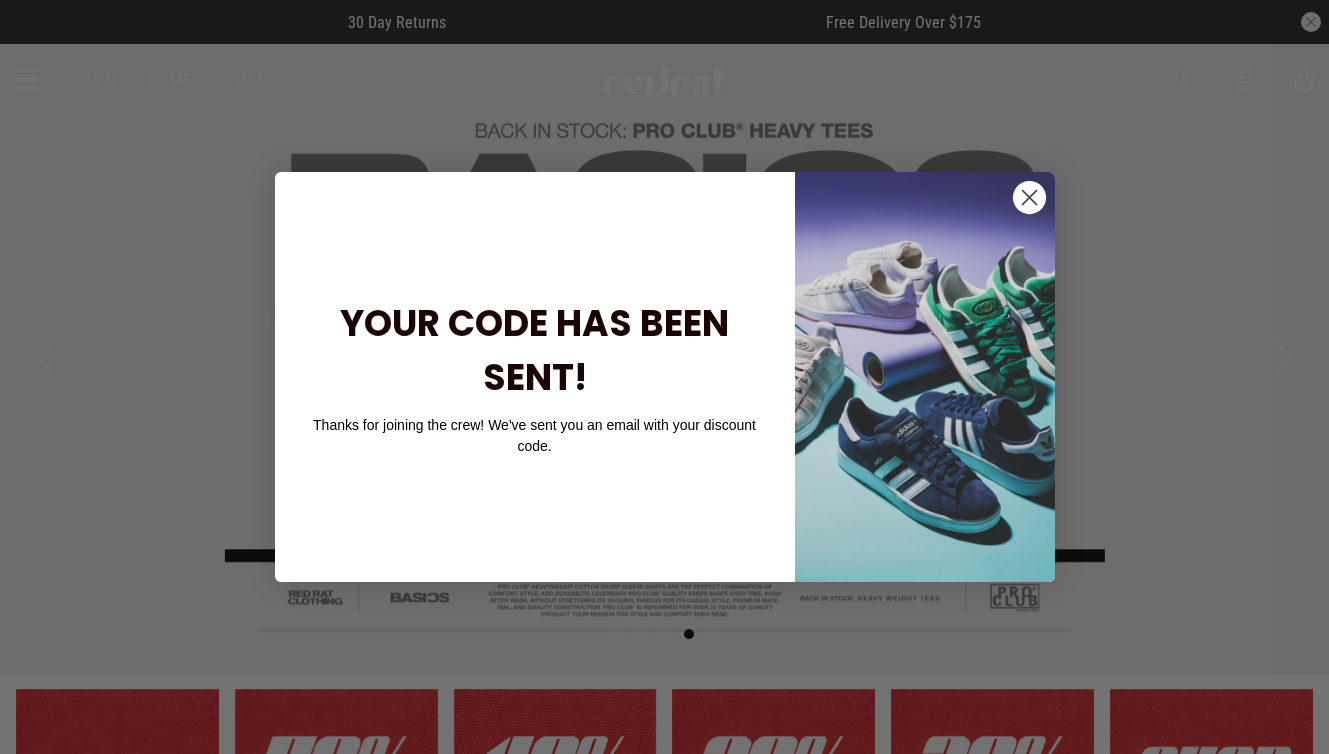 click 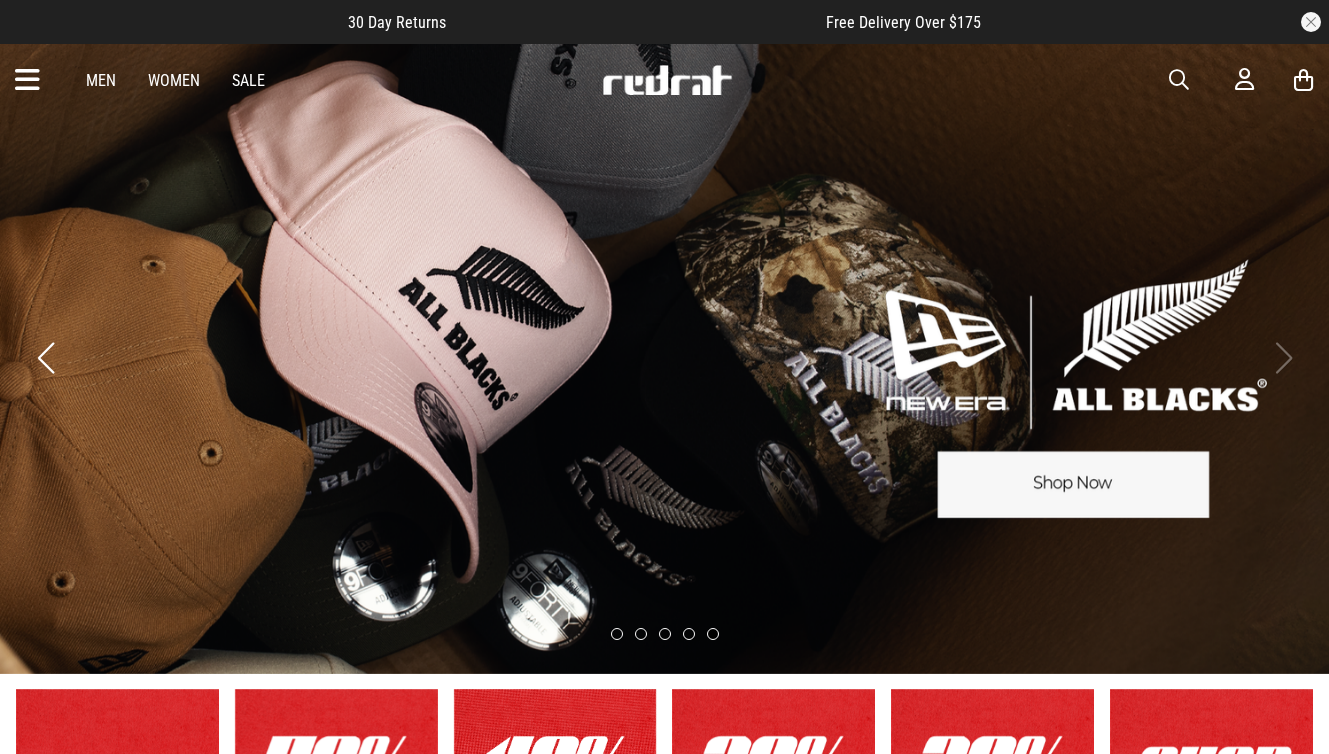 click at bounding box center (1179, 80) 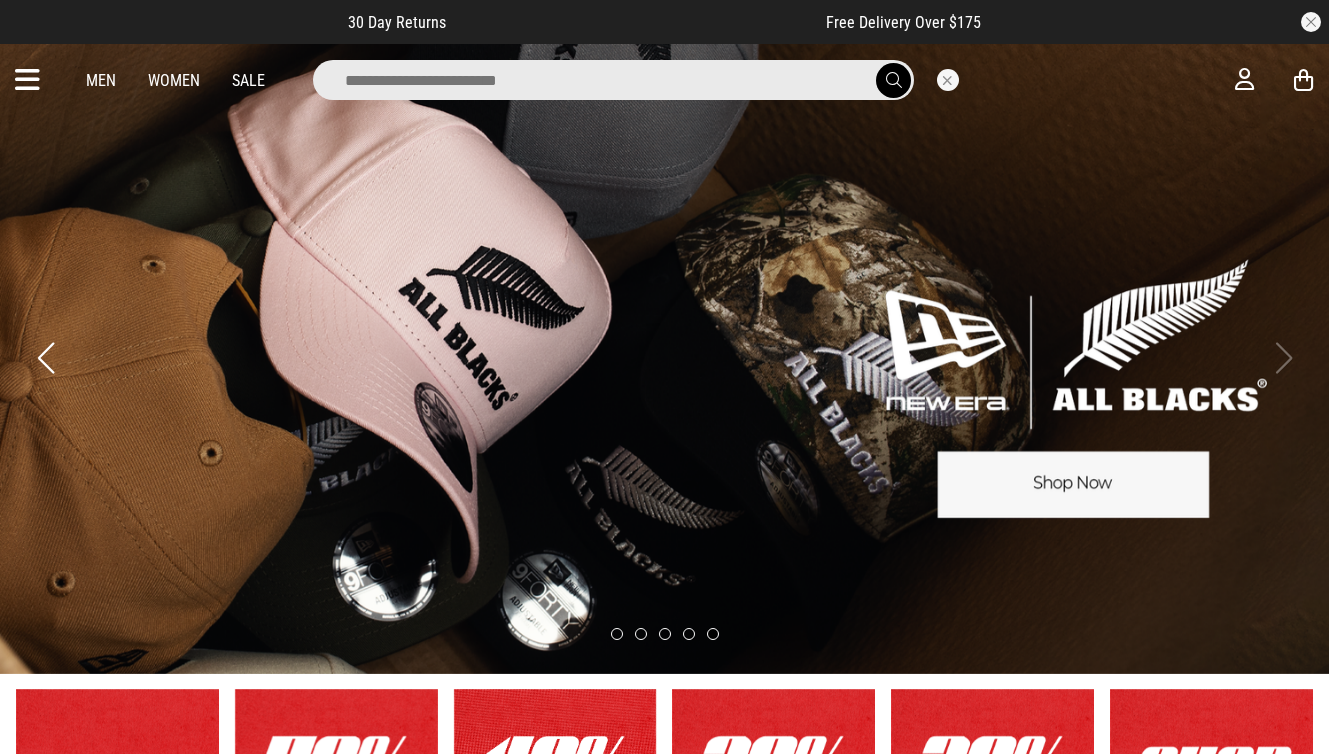 click at bounding box center [613, 80] 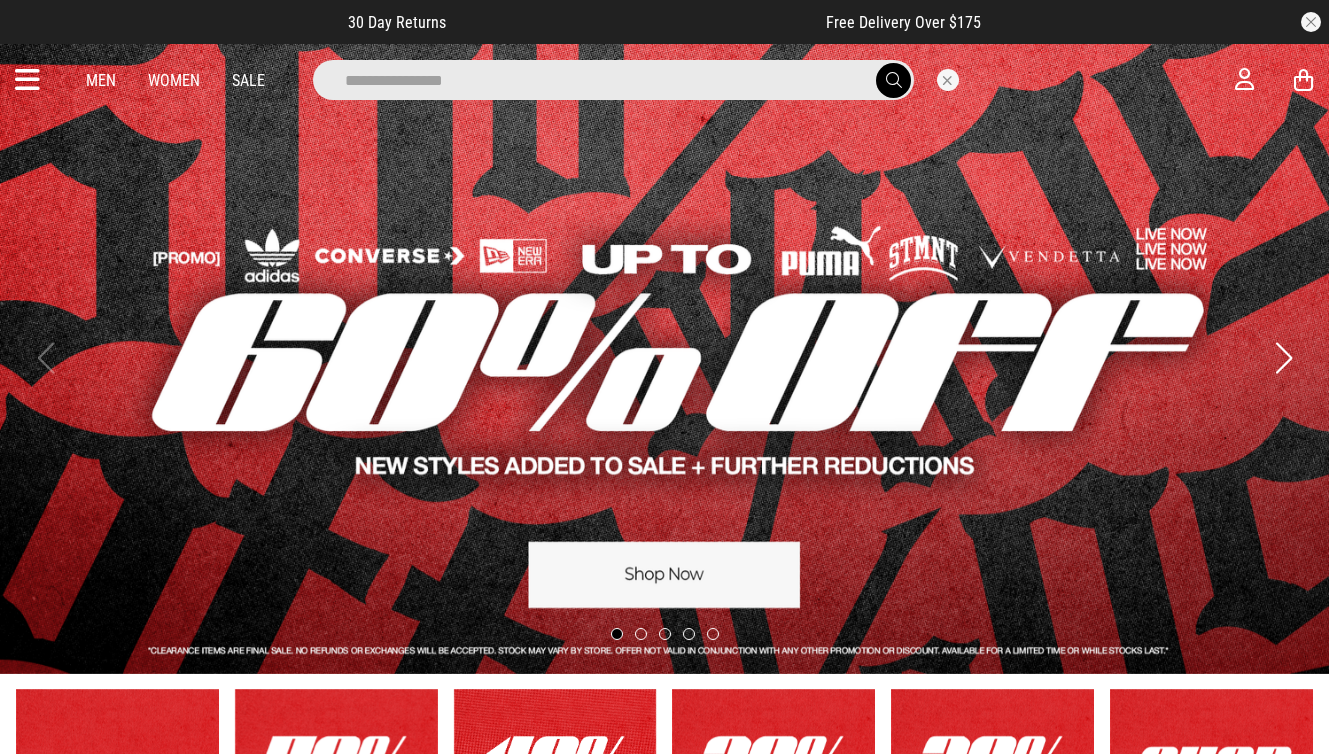 type on "**********" 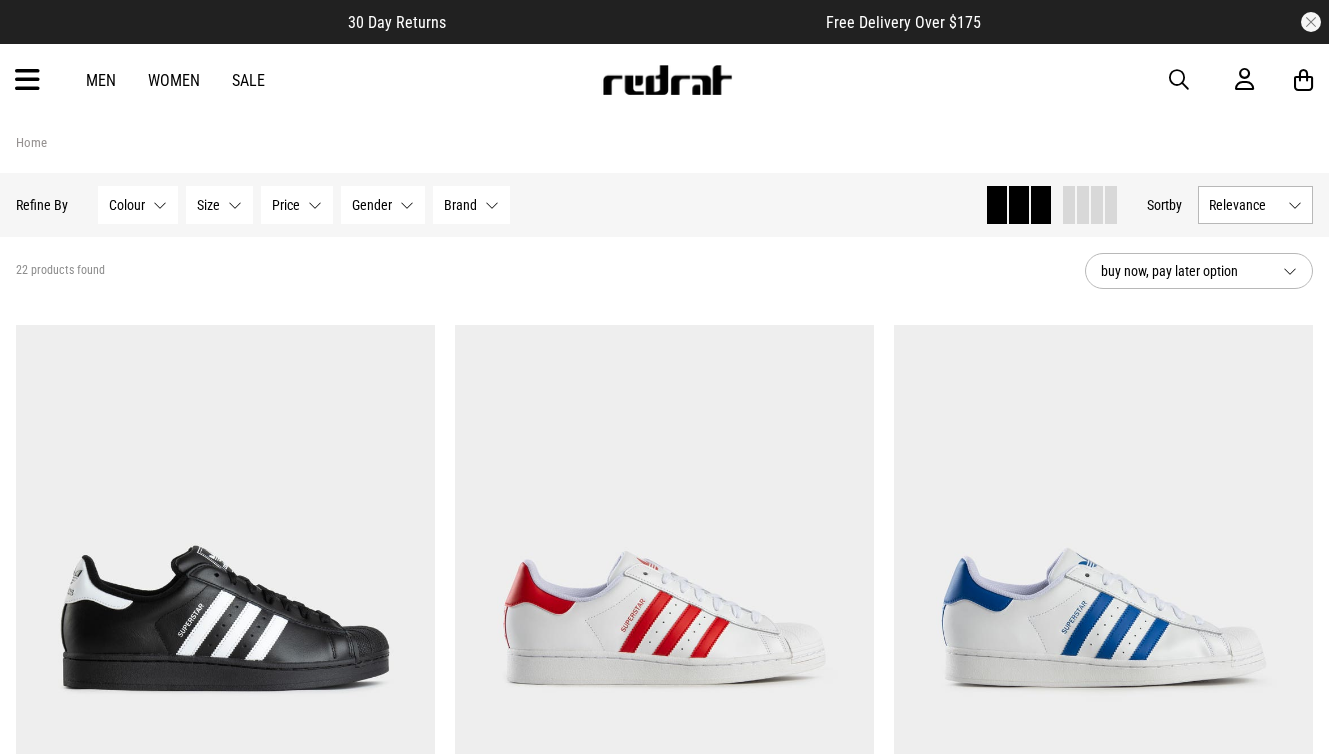 scroll, scrollTop: 0, scrollLeft: 0, axis: both 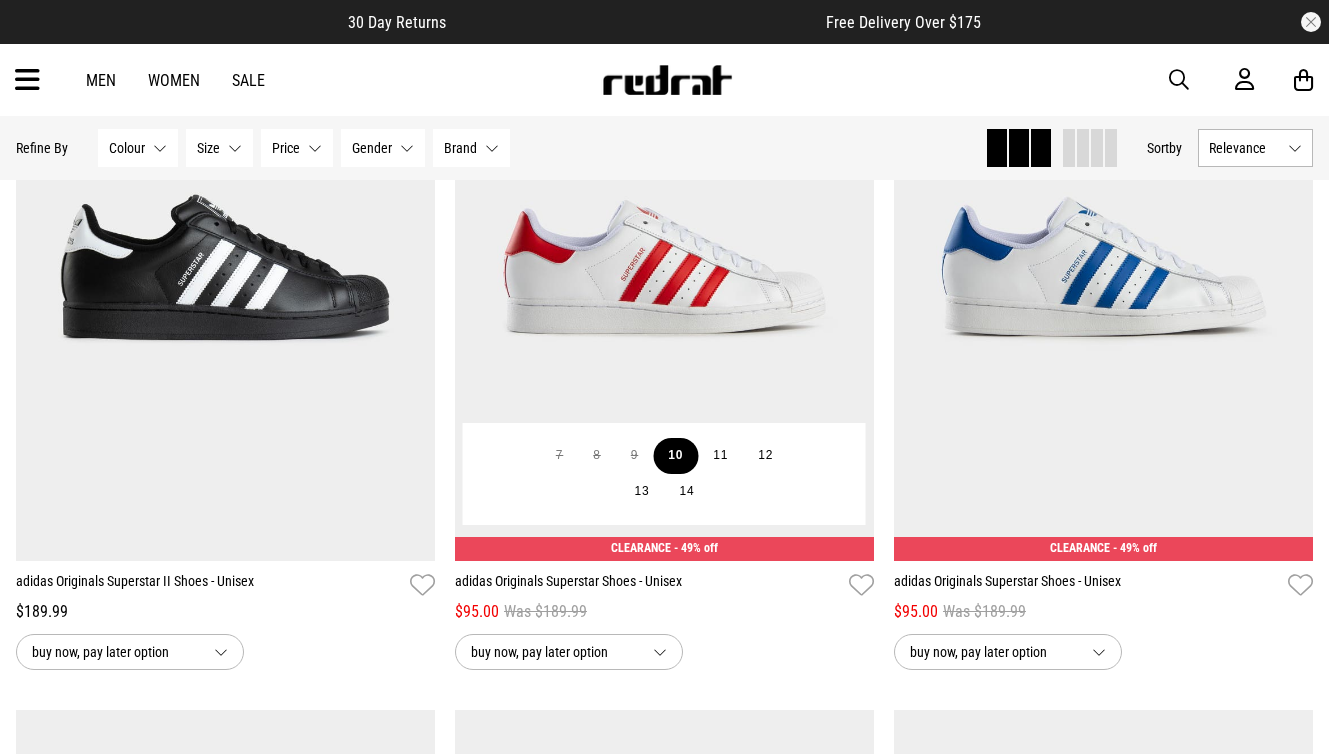 click on "10" at bounding box center (675, 456) 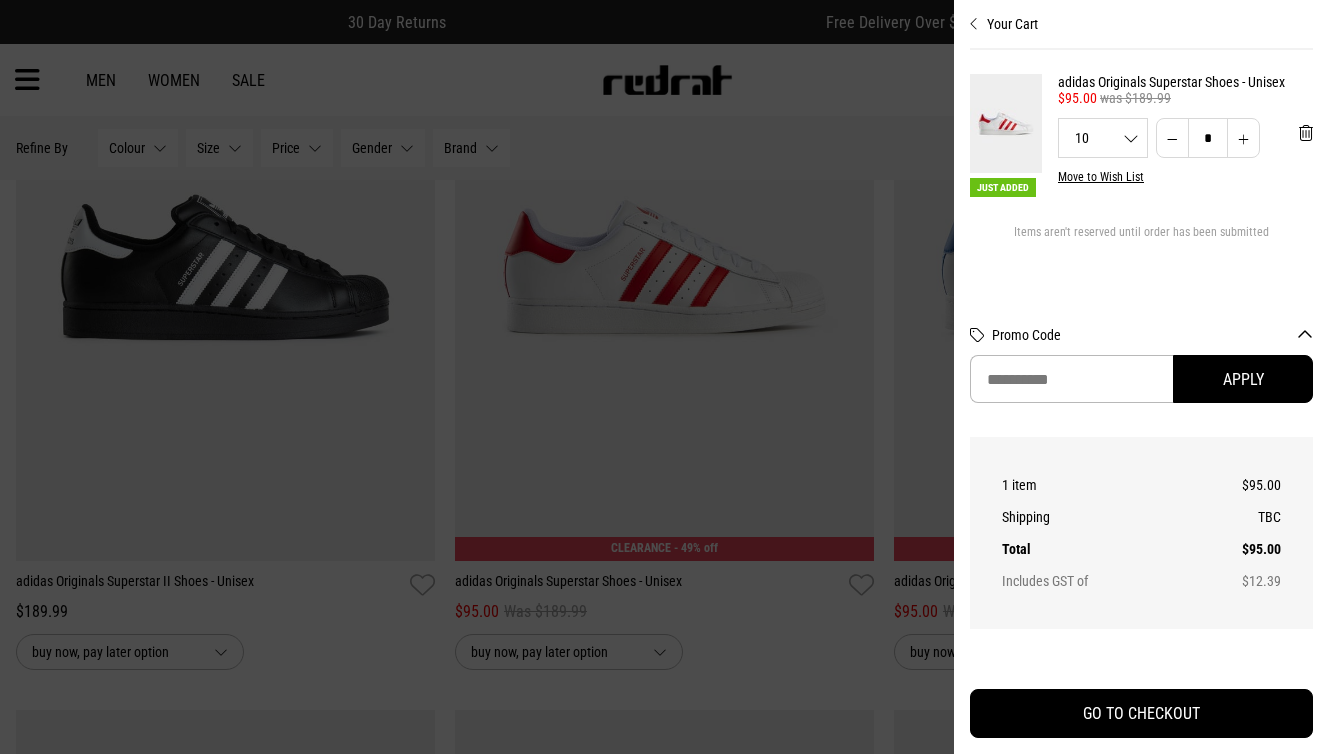 click at bounding box center [664, 377] 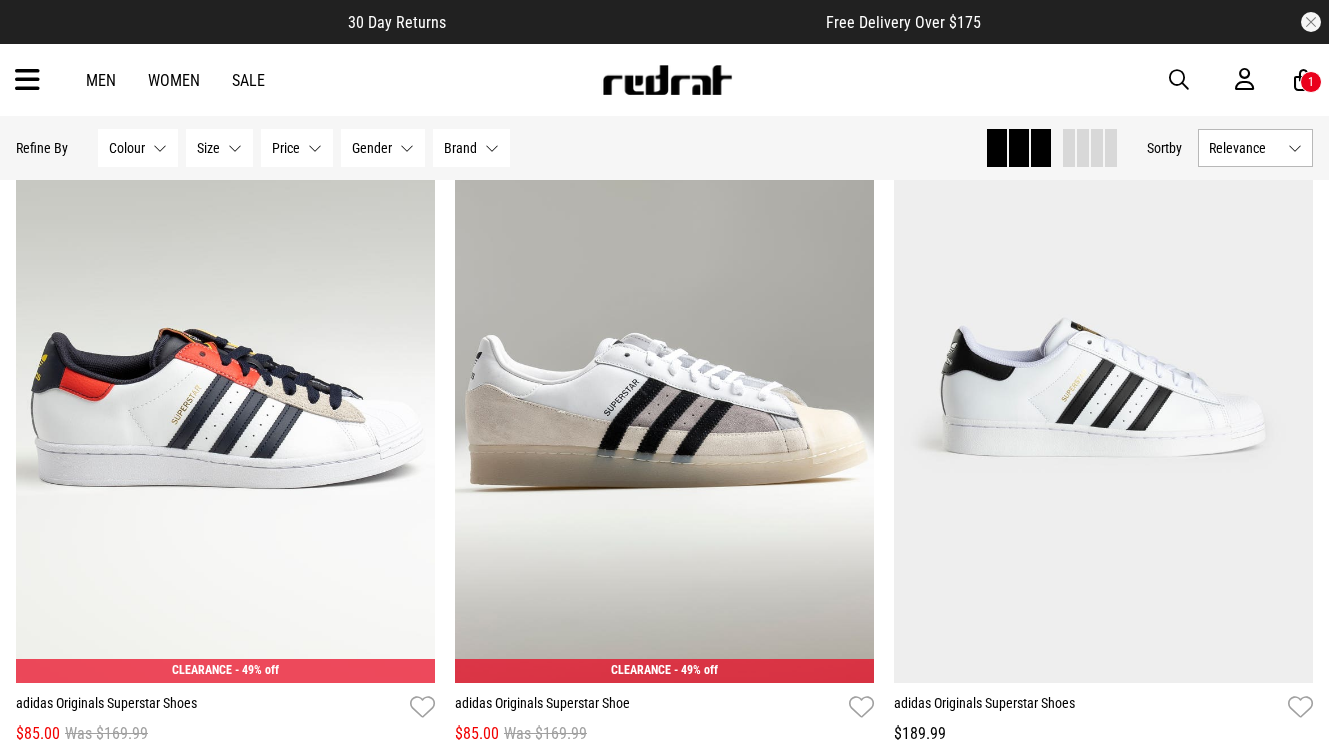 scroll, scrollTop: 4641, scrollLeft: 0, axis: vertical 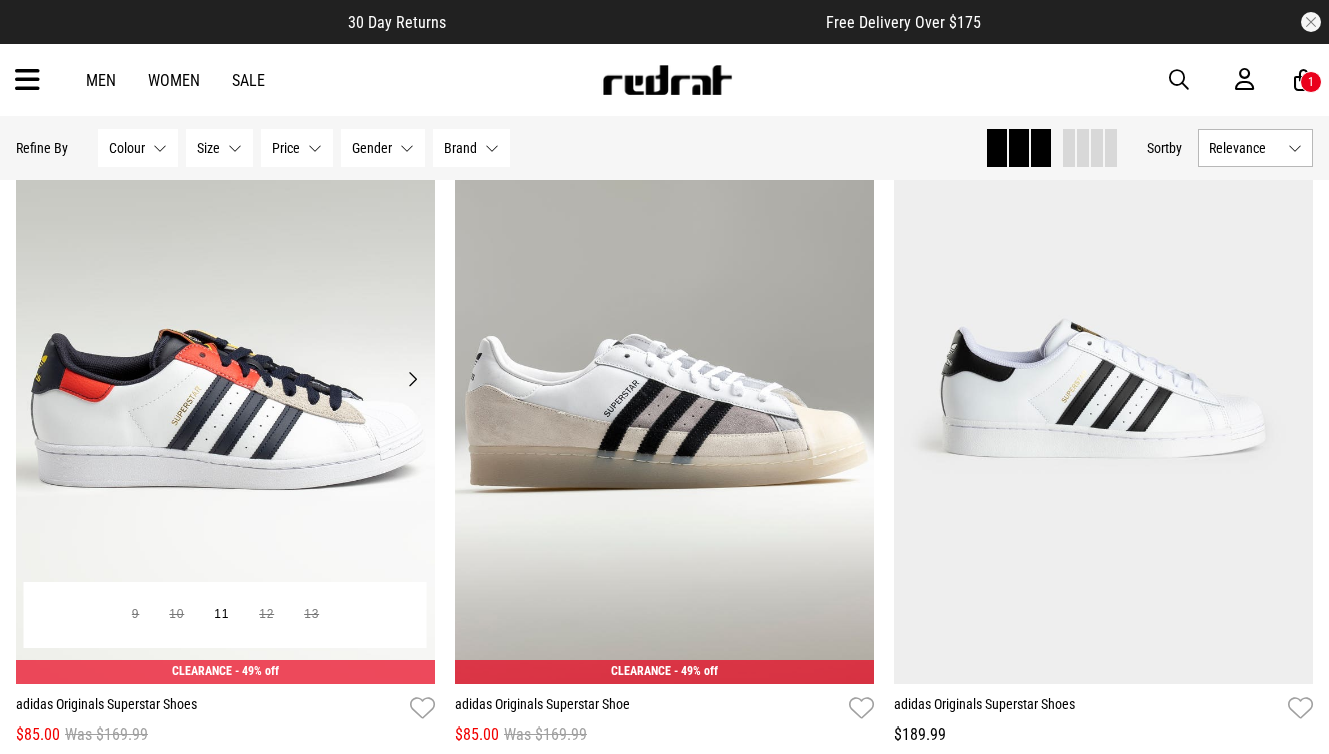 click on "Next" at bounding box center [412, 379] 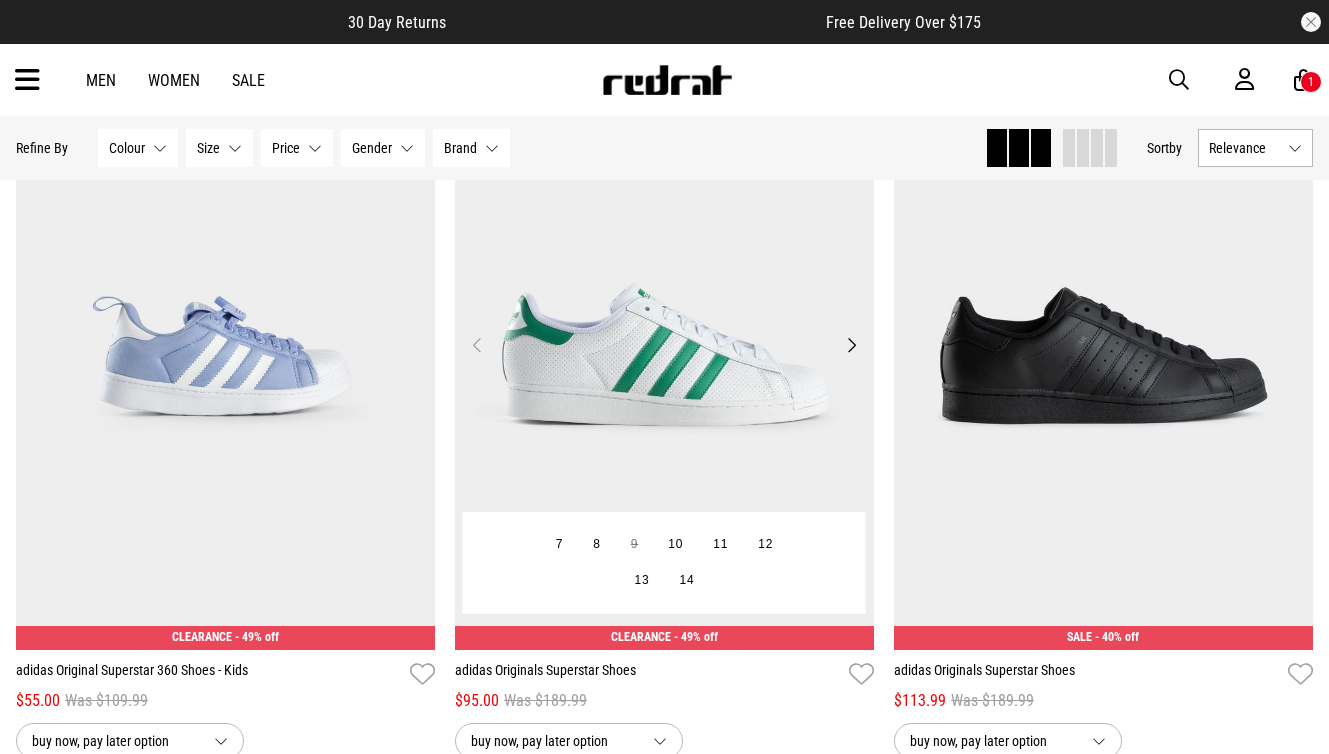 scroll, scrollTop: 979, scrollLeft: 0, axis: vertical 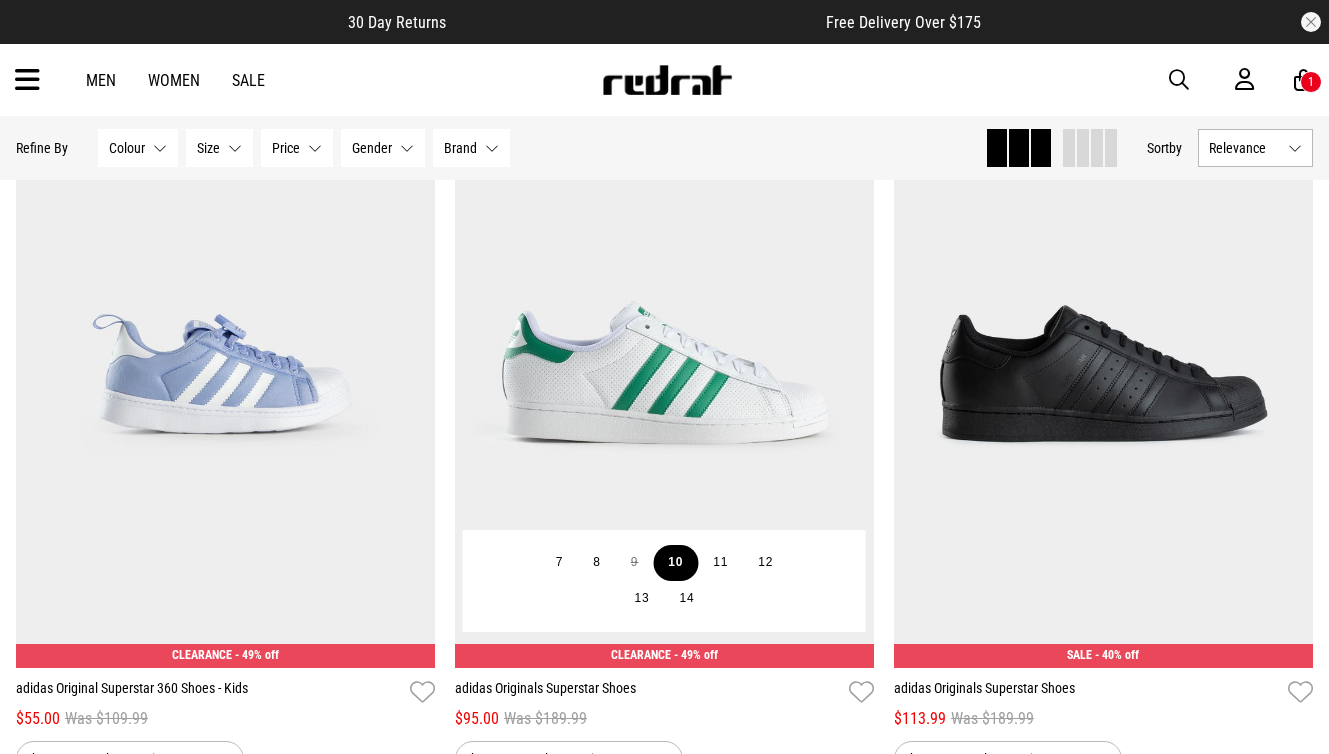 click on "10" at bounding box center [675, 563] 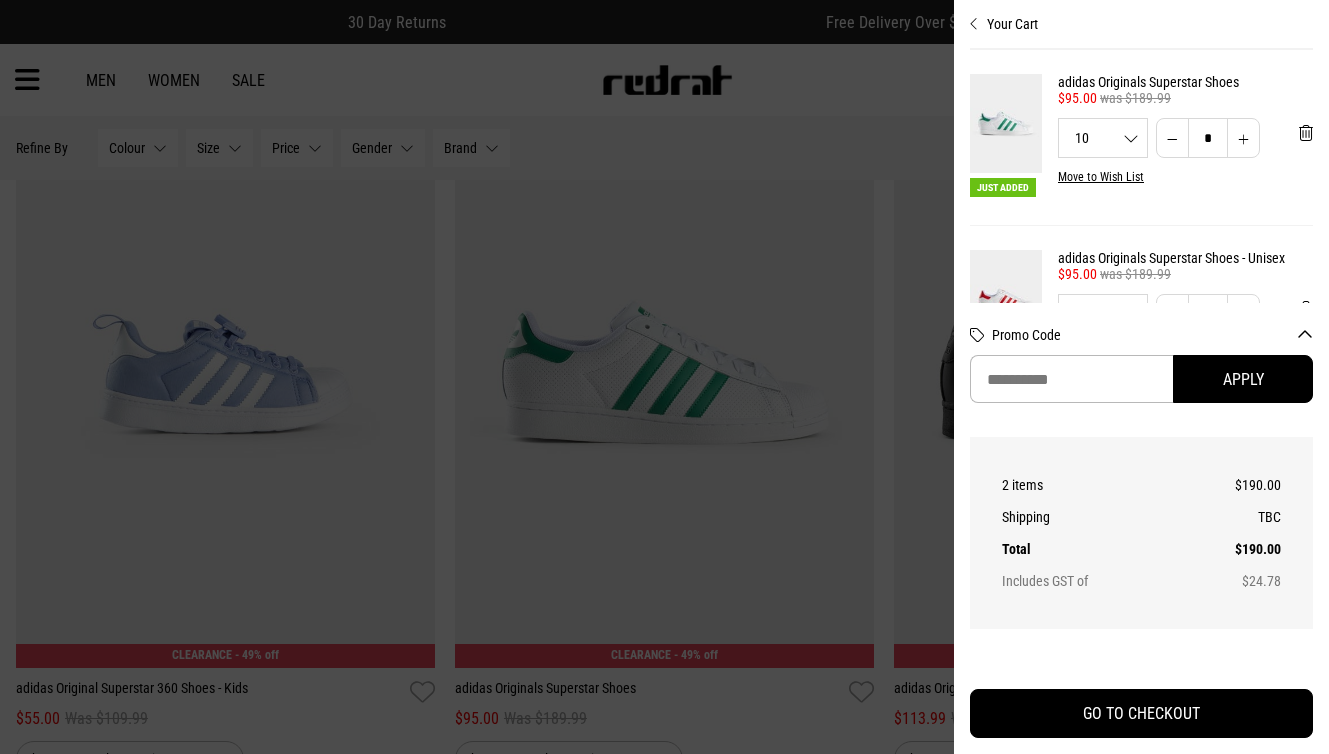 click at bounding box center [664, 377] 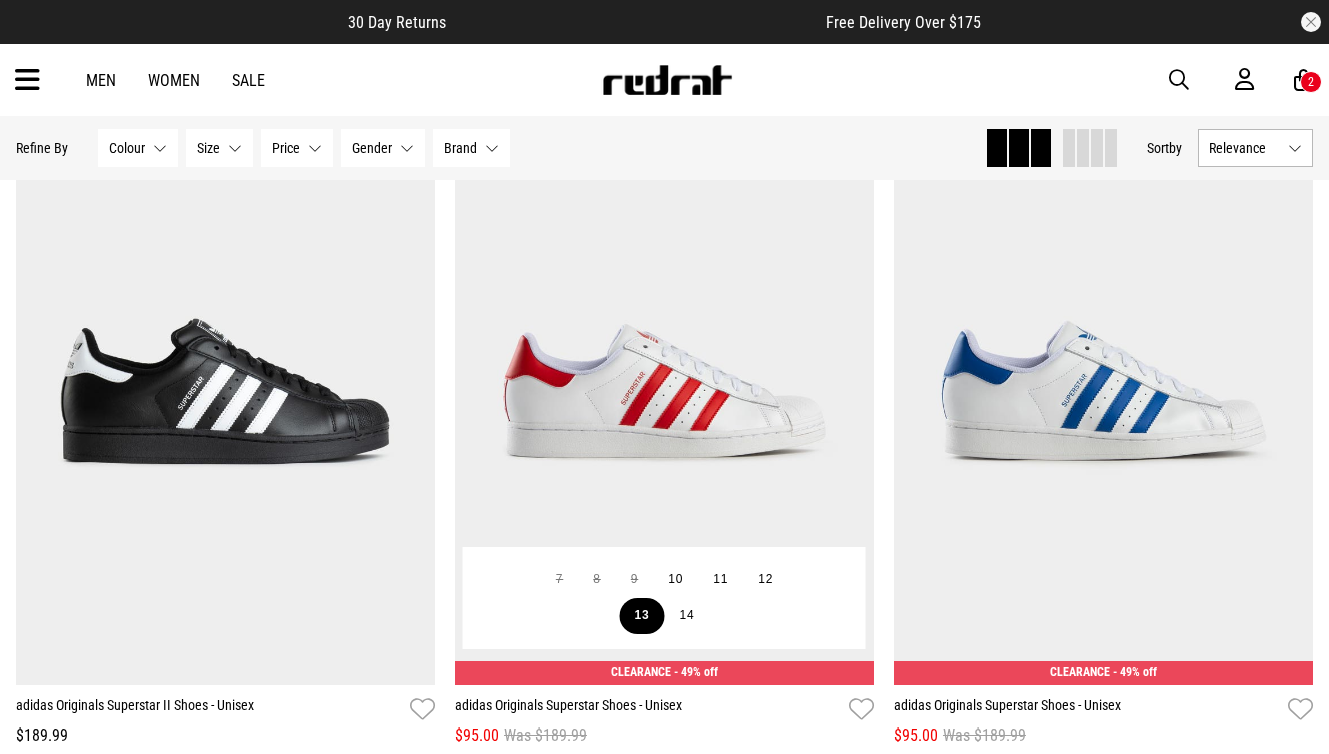 scroll, scrollTop: 0, scrollLeft: 0, axis: both 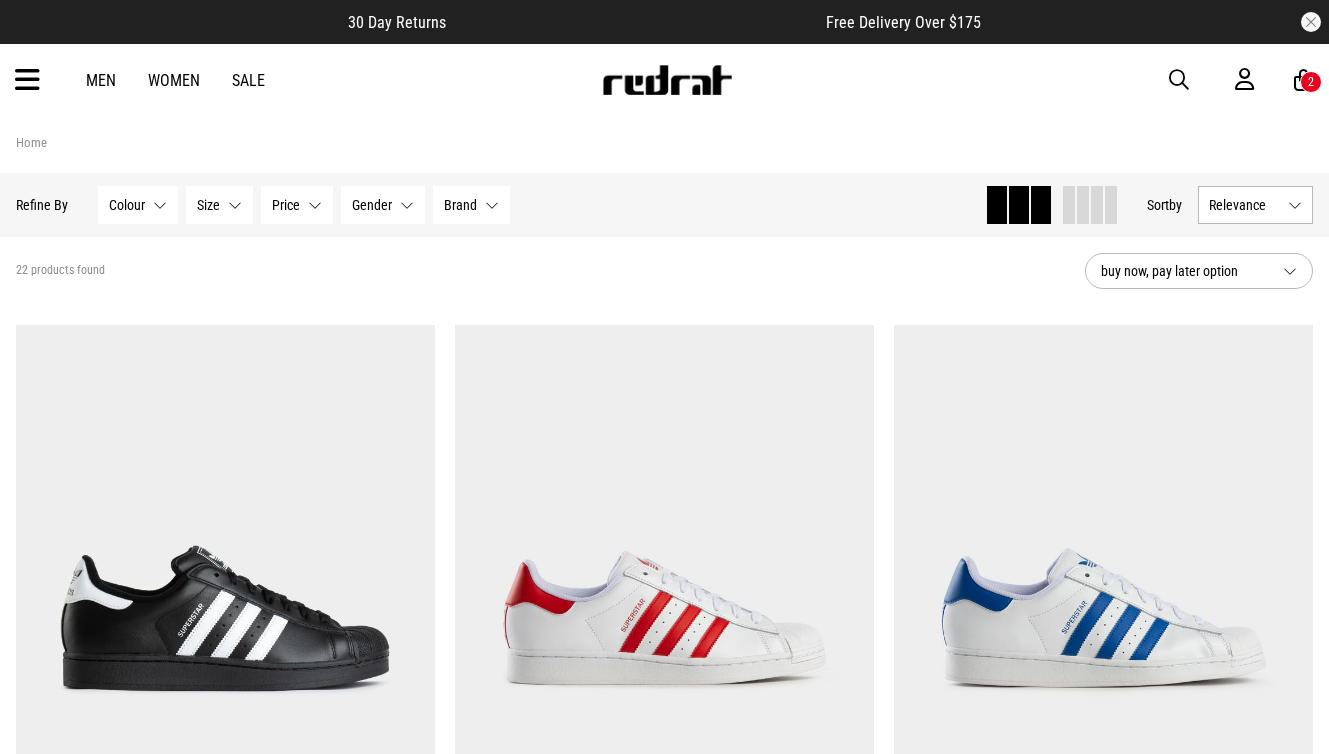 click at bounding box center (27, 80) 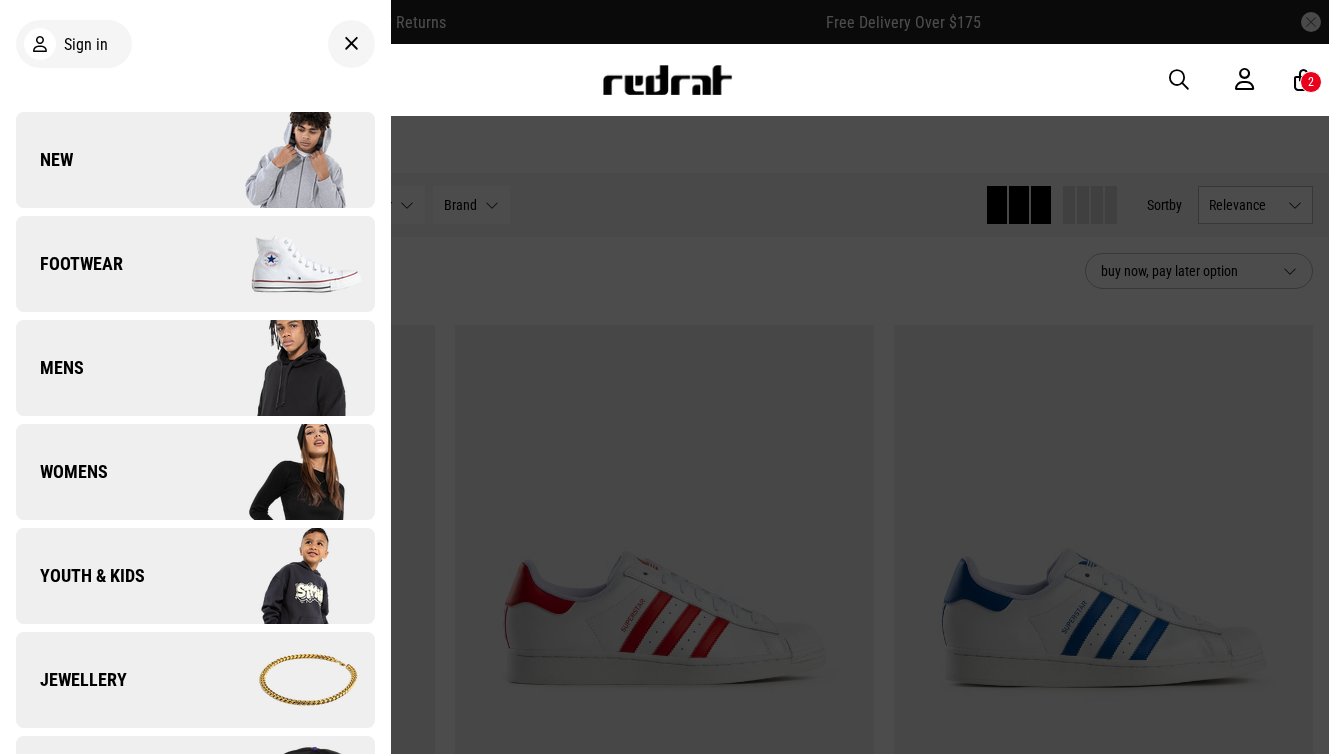 click at bounding box center (664, 377) 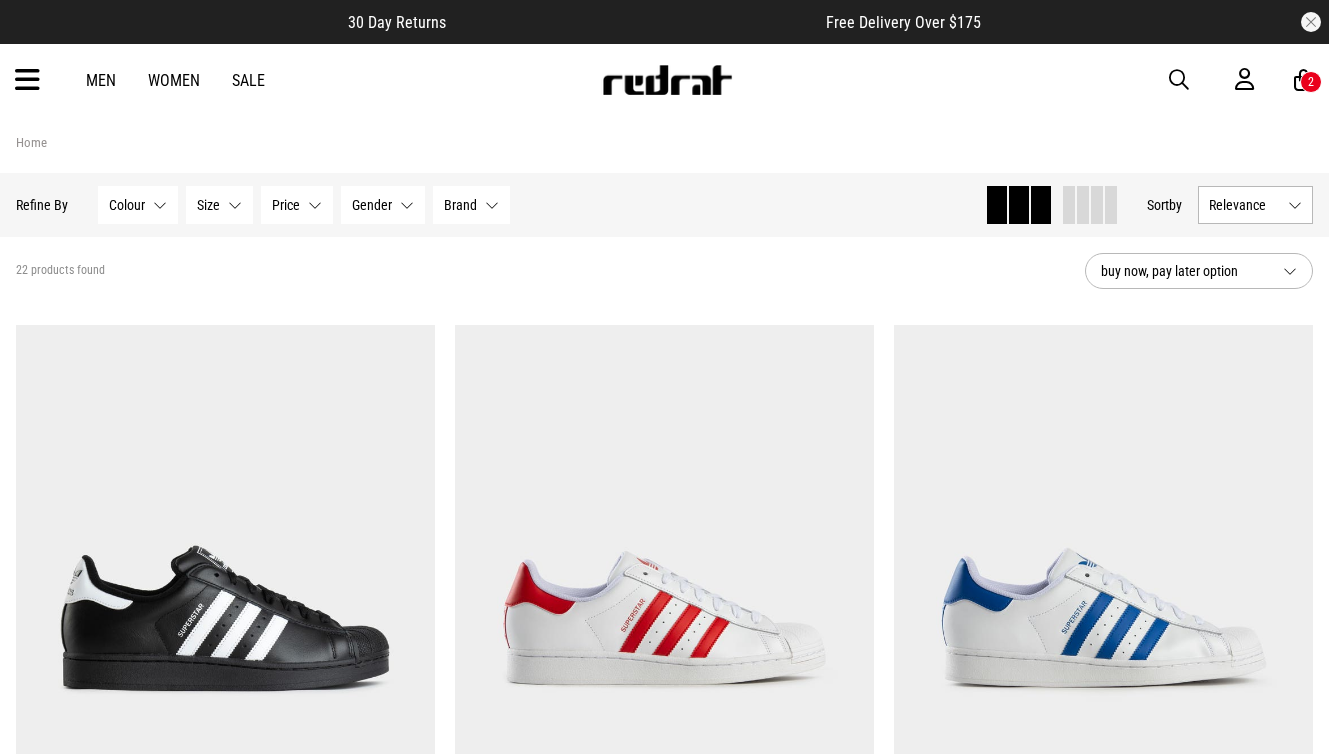 click on "2" at bounding box center [1311, 82] 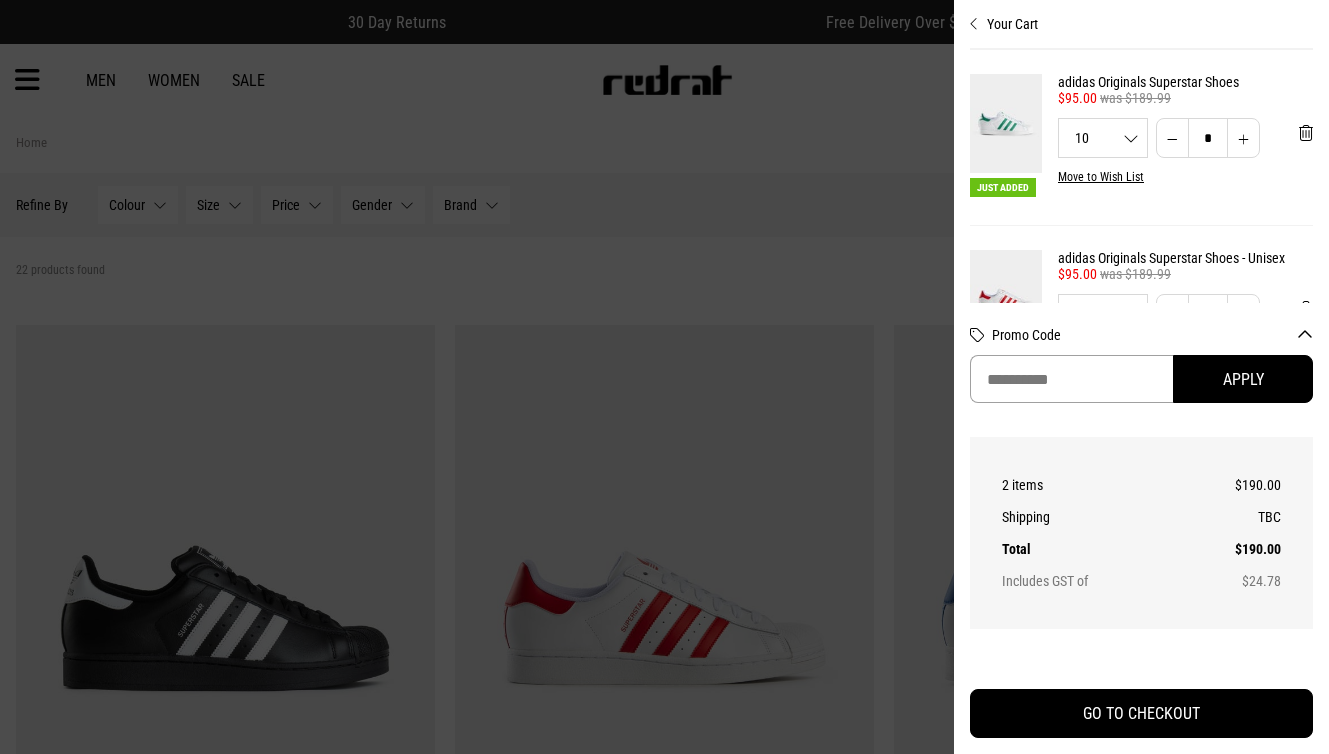click at bounding box center (1071, 379) 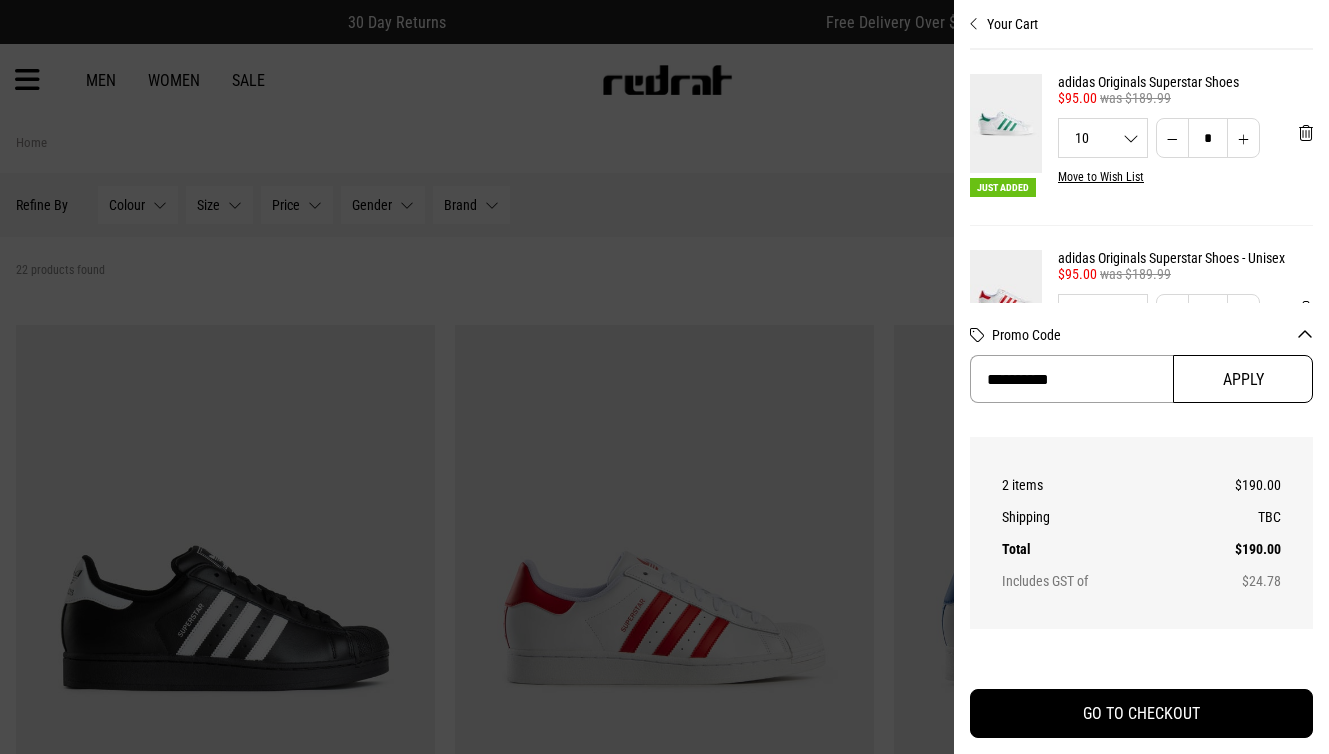 type on "**********" 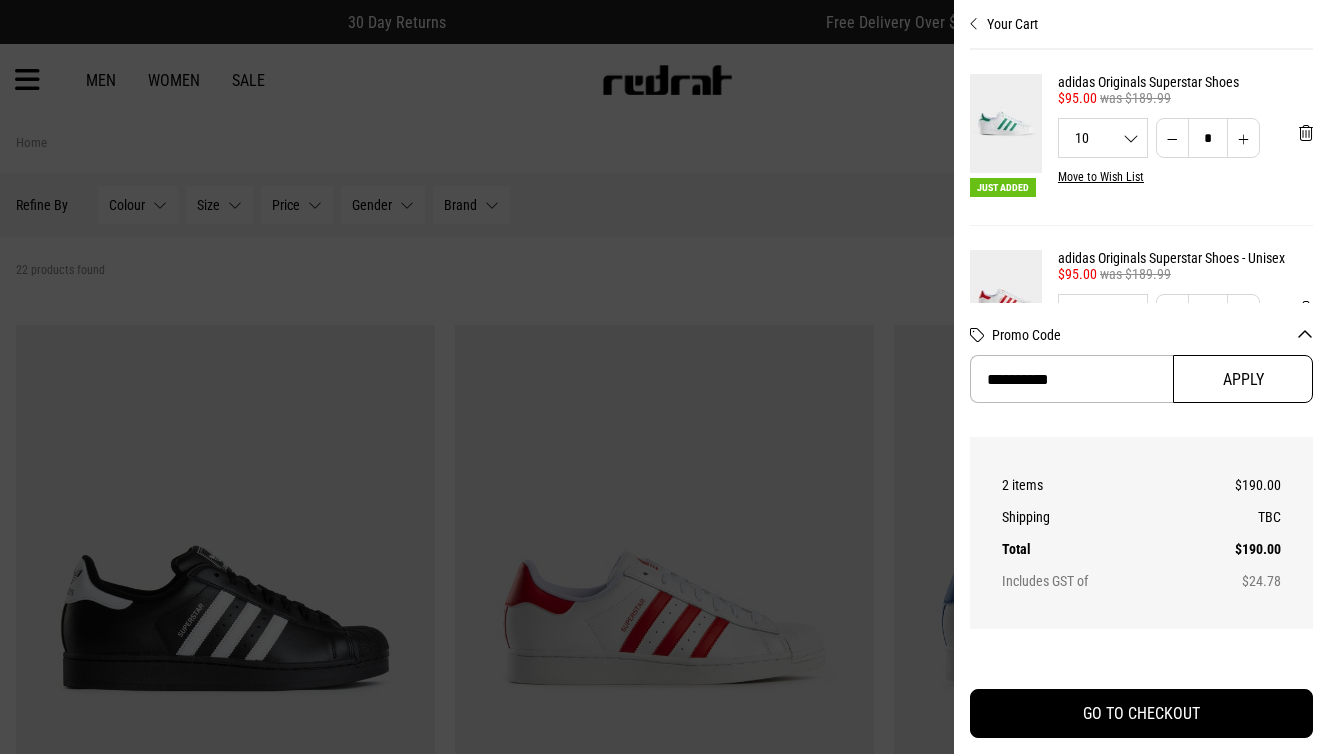 click on "Apply" at bounding box center [1243, 379] 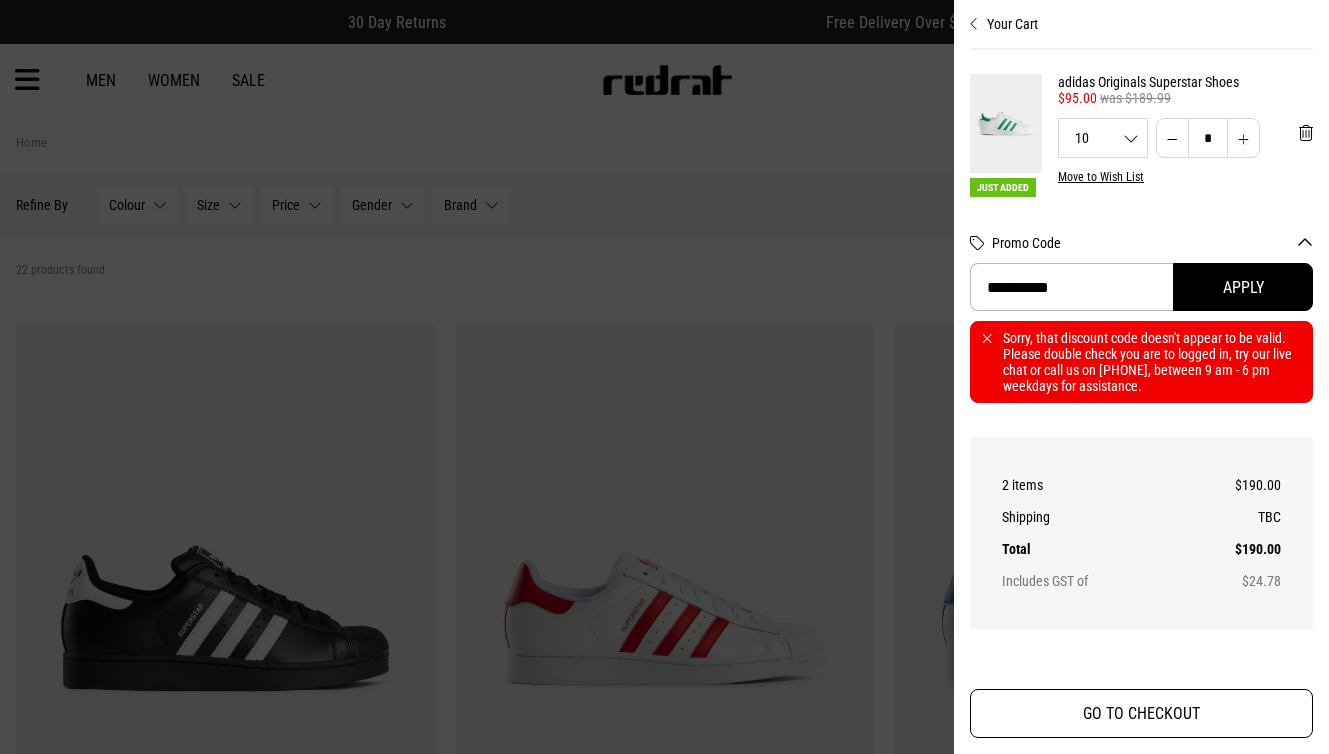 click on "GO TO CHECKOUT" at bounding box center [1141, 713] 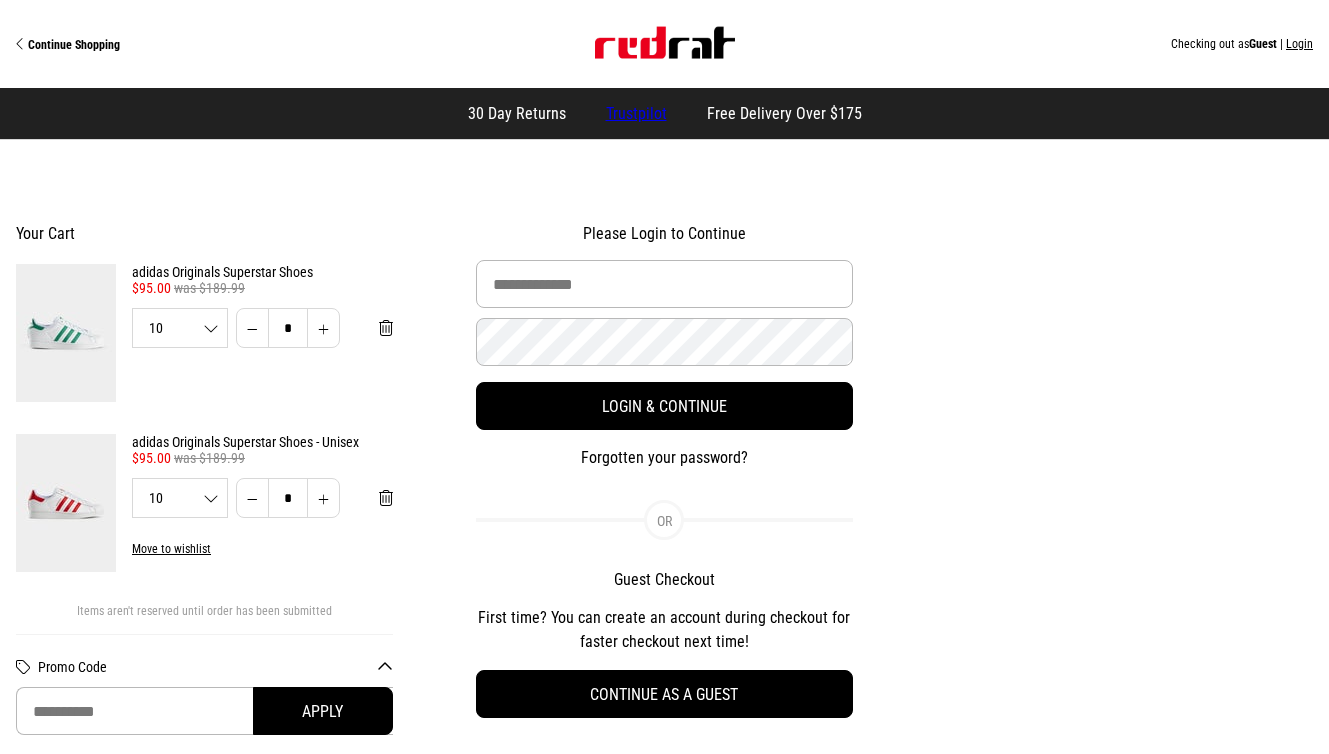 scroll, scrollTop: 0, scrollLeft: 0, axis: both 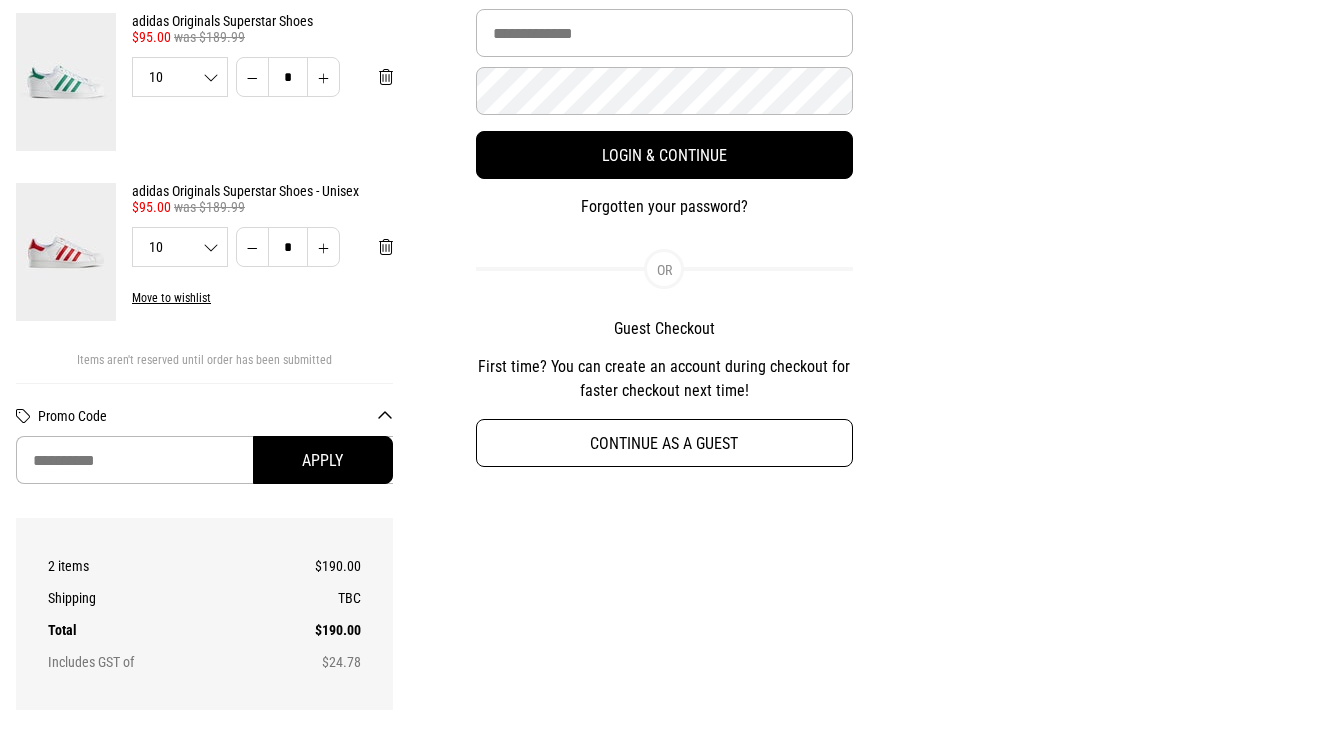 click on "Continue as a guest" at bounding box center (664, 443) 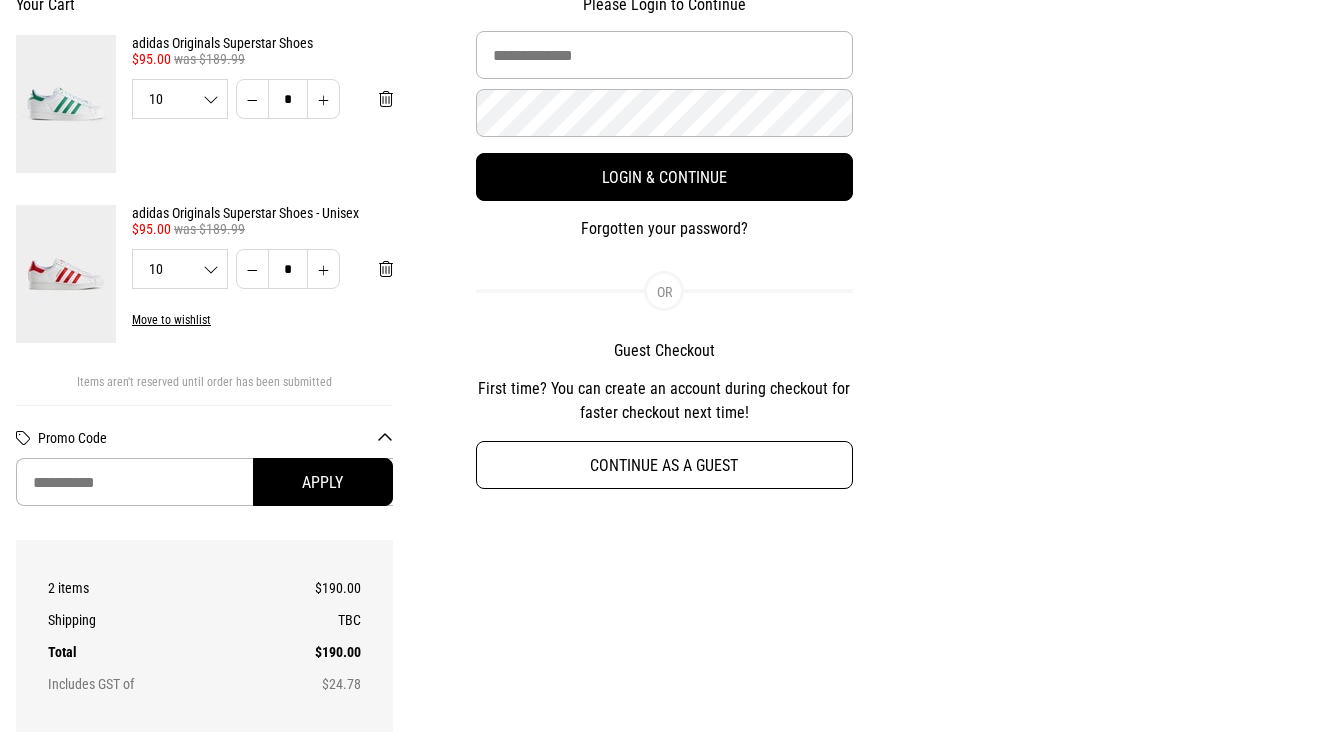 select on "**********" 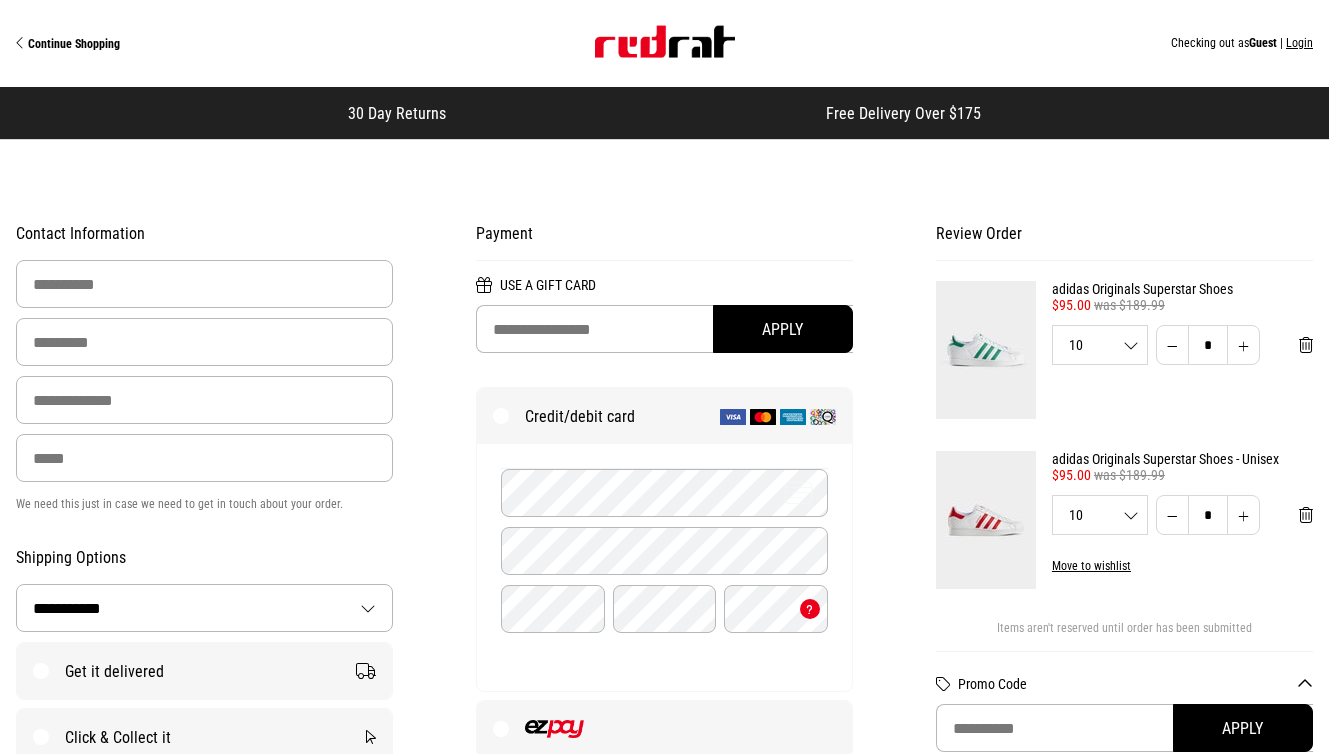 scroll, scrollTop: 0, scrollLeft: 0, axis: both 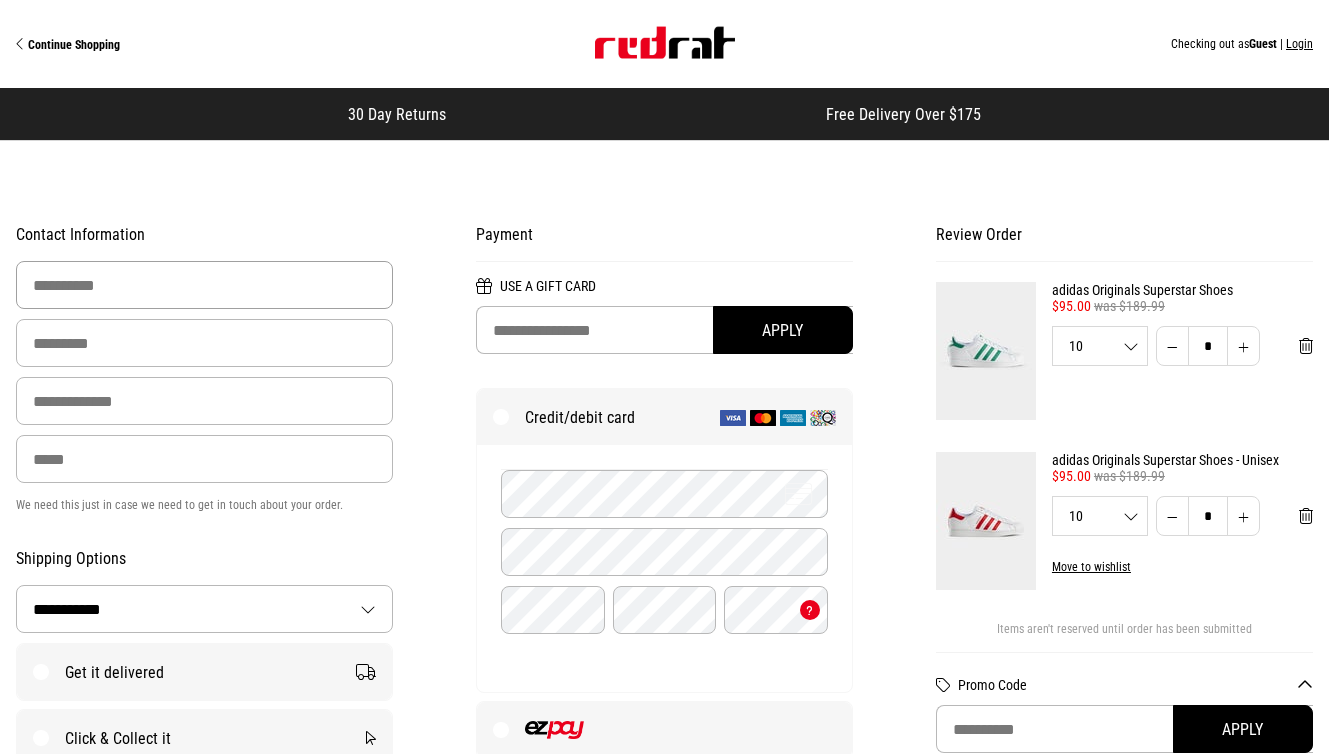click at bounding box center [204, 285] 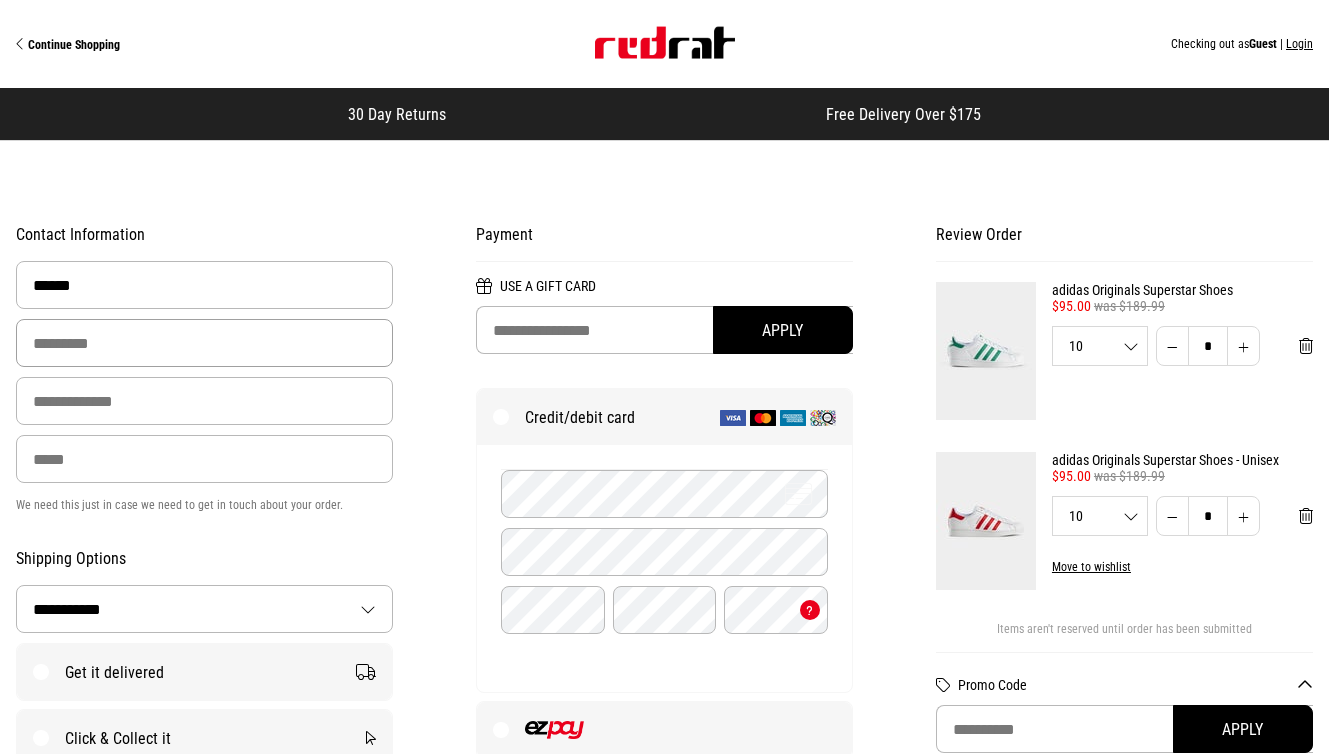 type on "******" 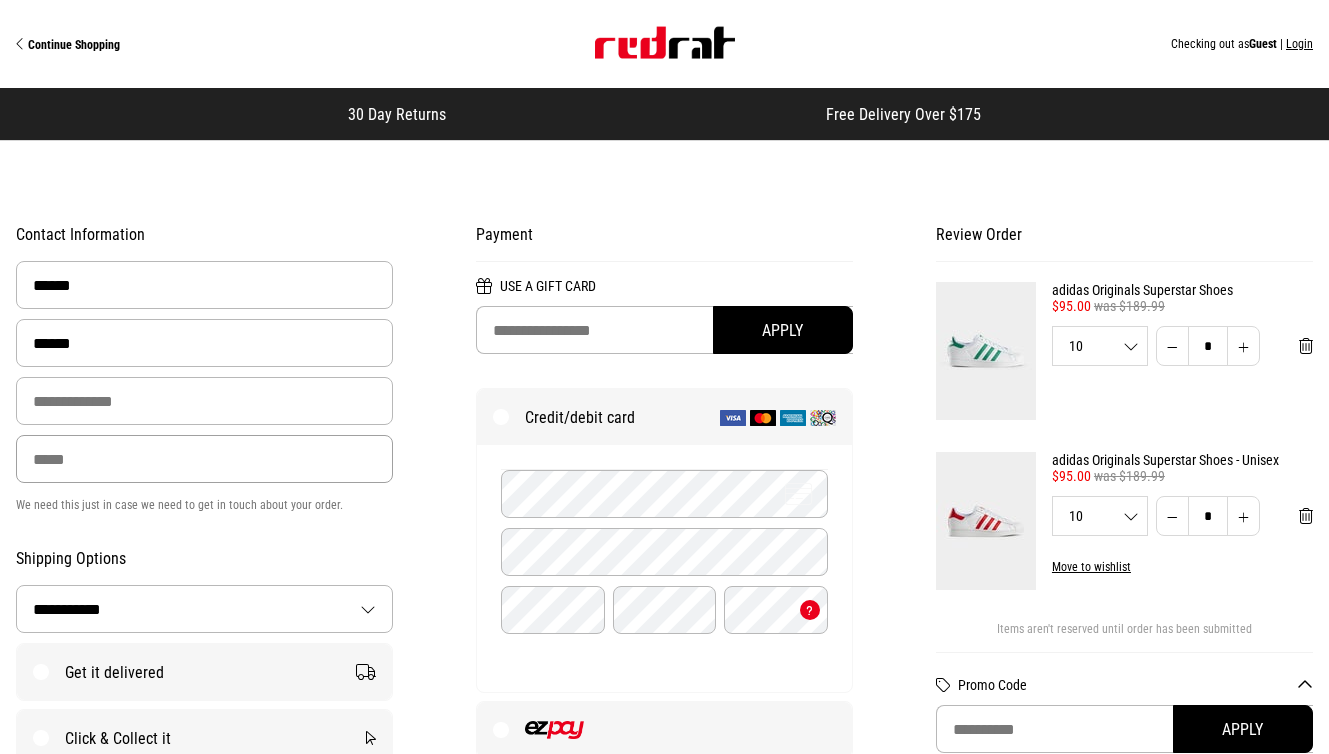 type on "**********" 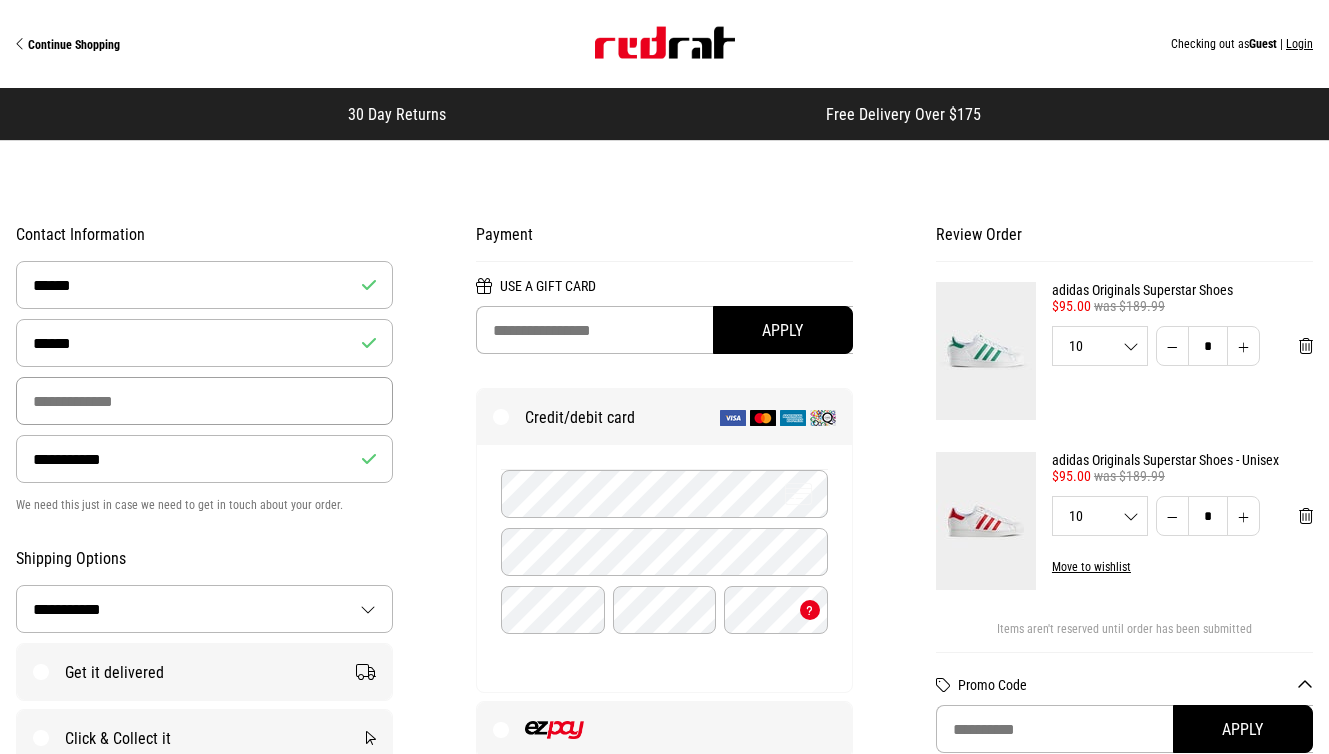 click at bounding box center (204, 401) 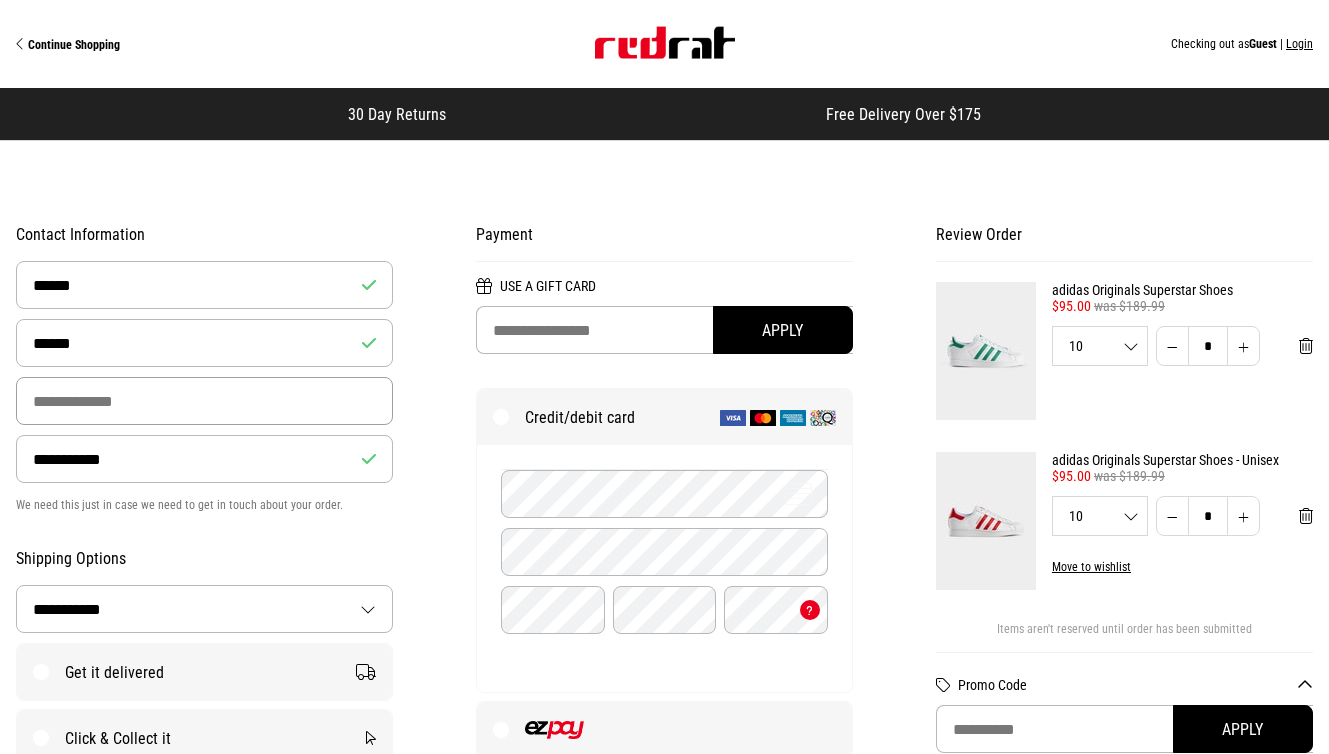 type on "**********" 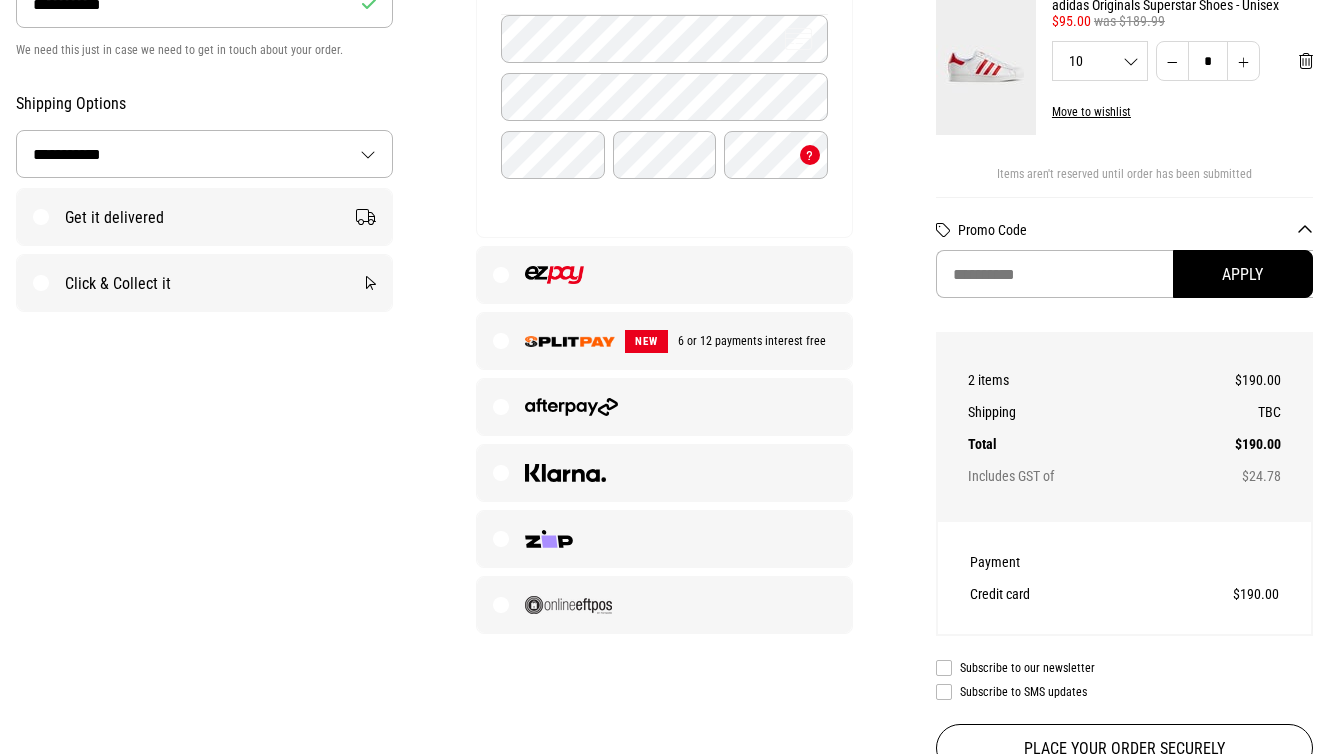 scroll, scrollTop: 493, scrollLeft: 0, axis: vertical 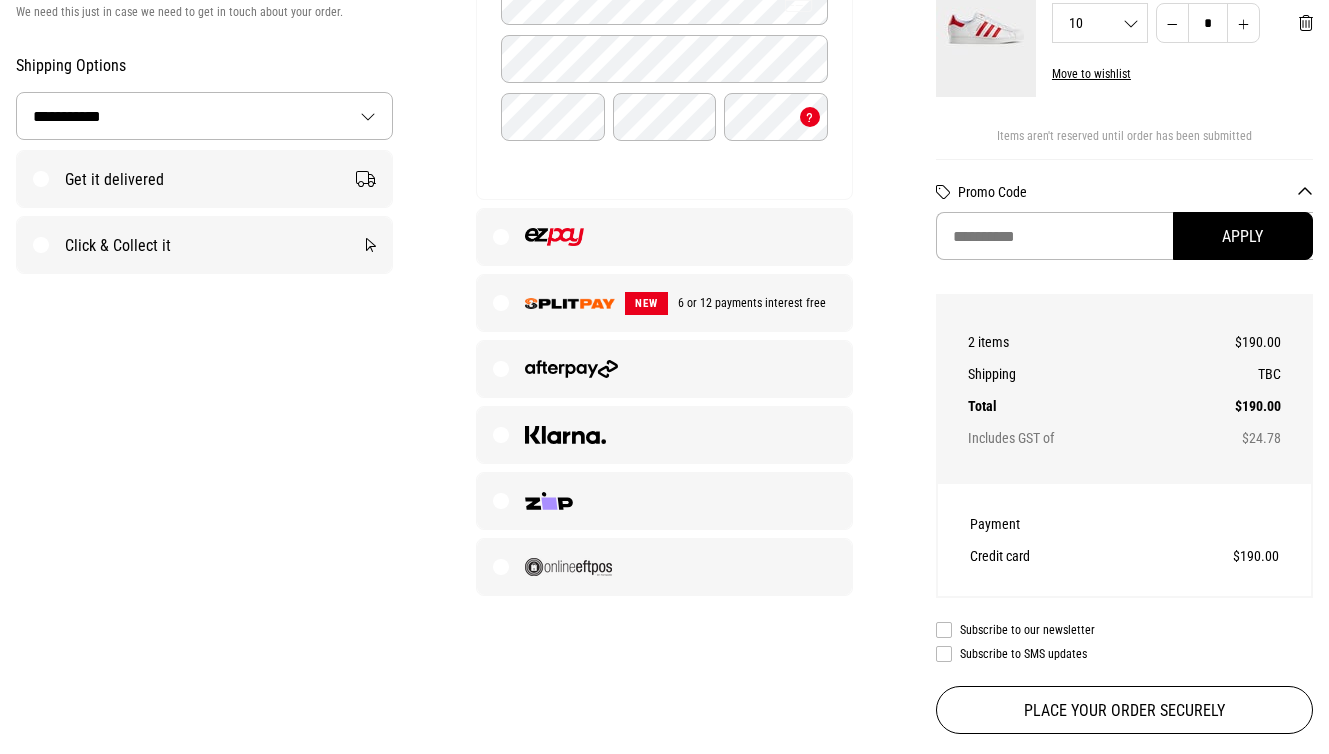 click on "Get it delivered" at bounding box center [204, 179] 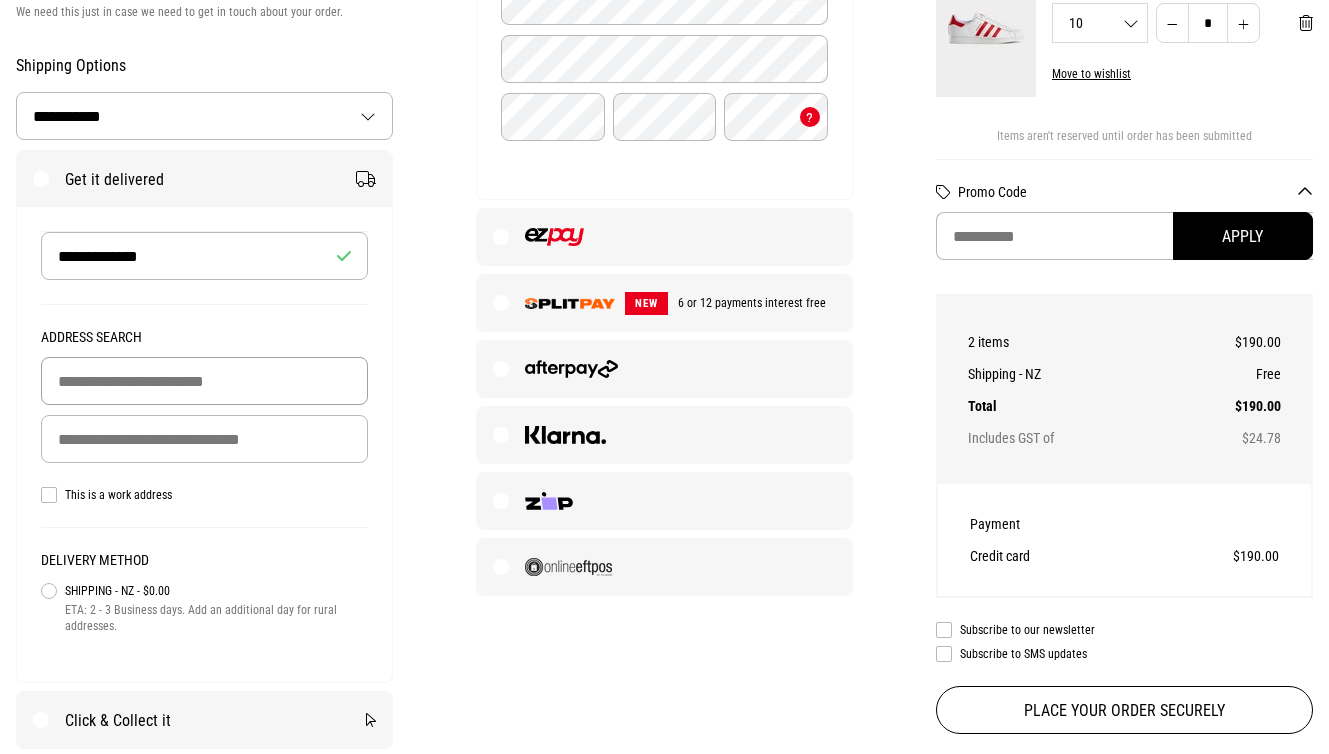 click at bounding box center (204, 381) 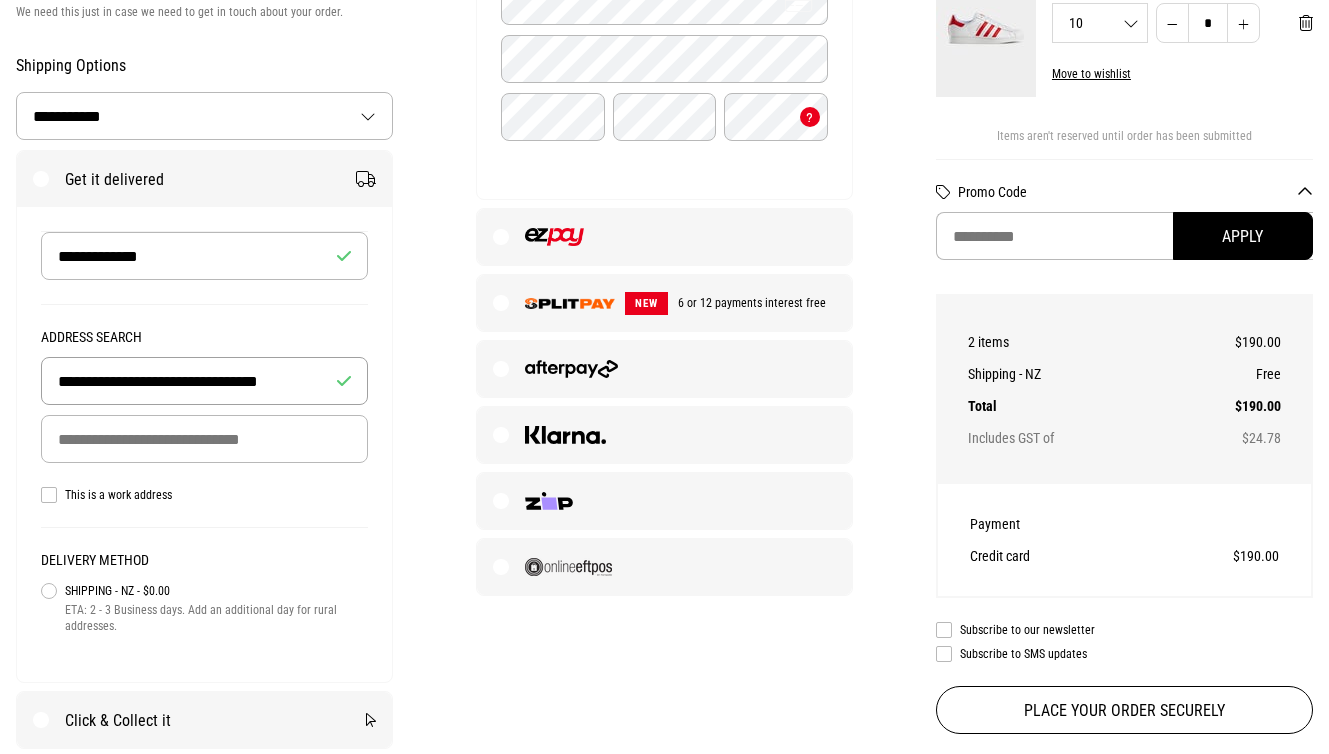 click on "**********" at bounding box center [204, 381] 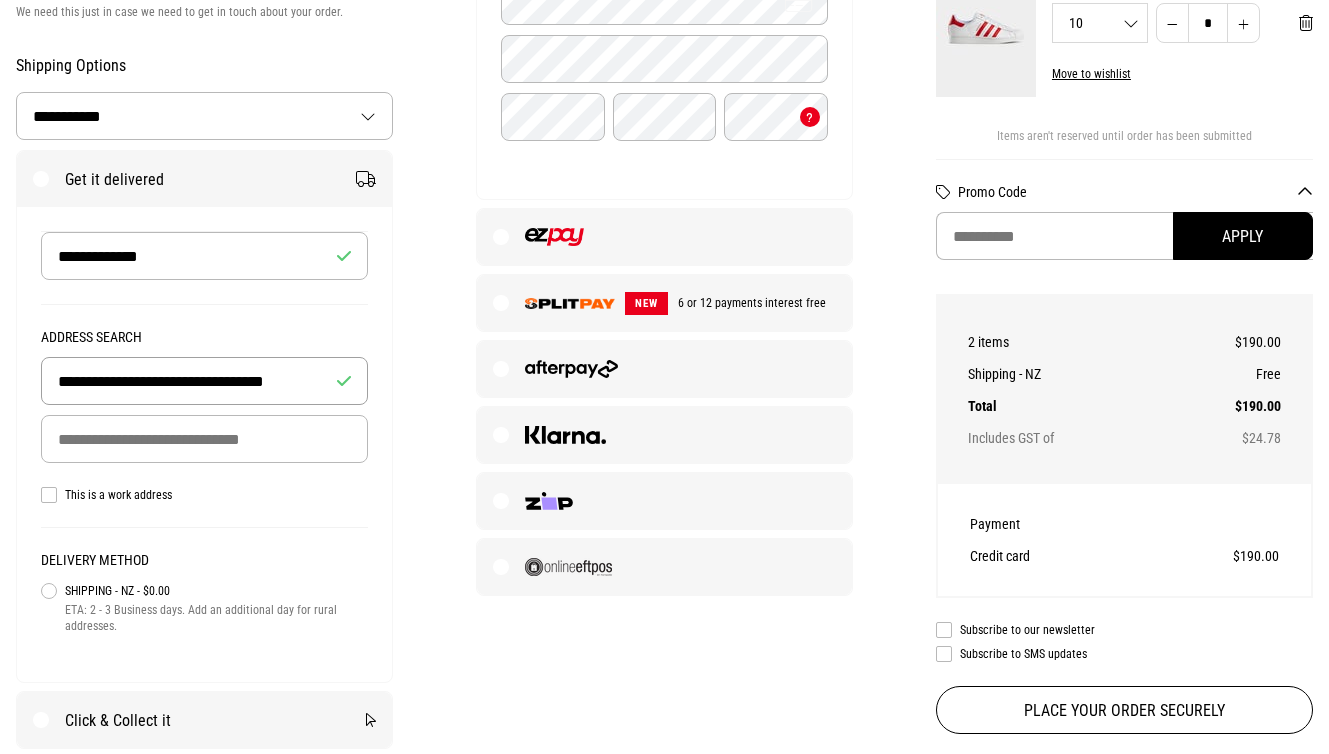 type on "**********" 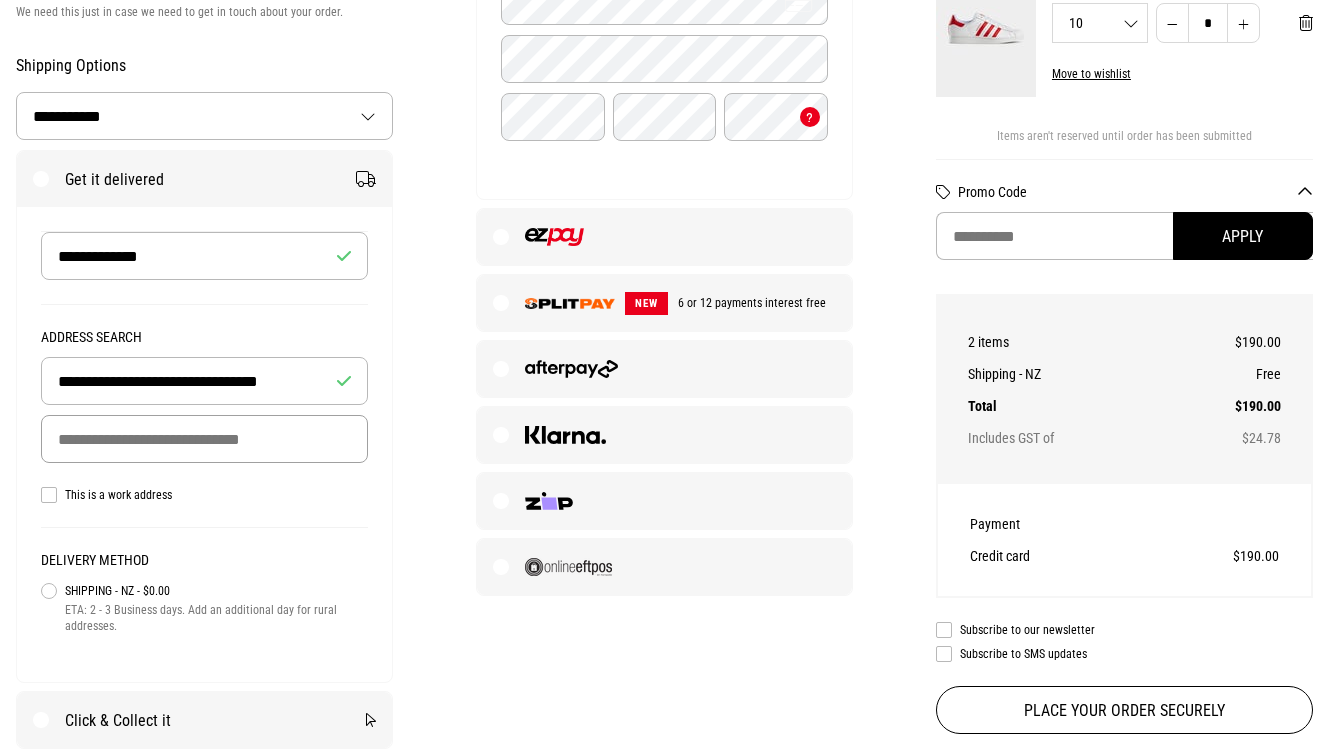 click at bounding box center [204, 439] 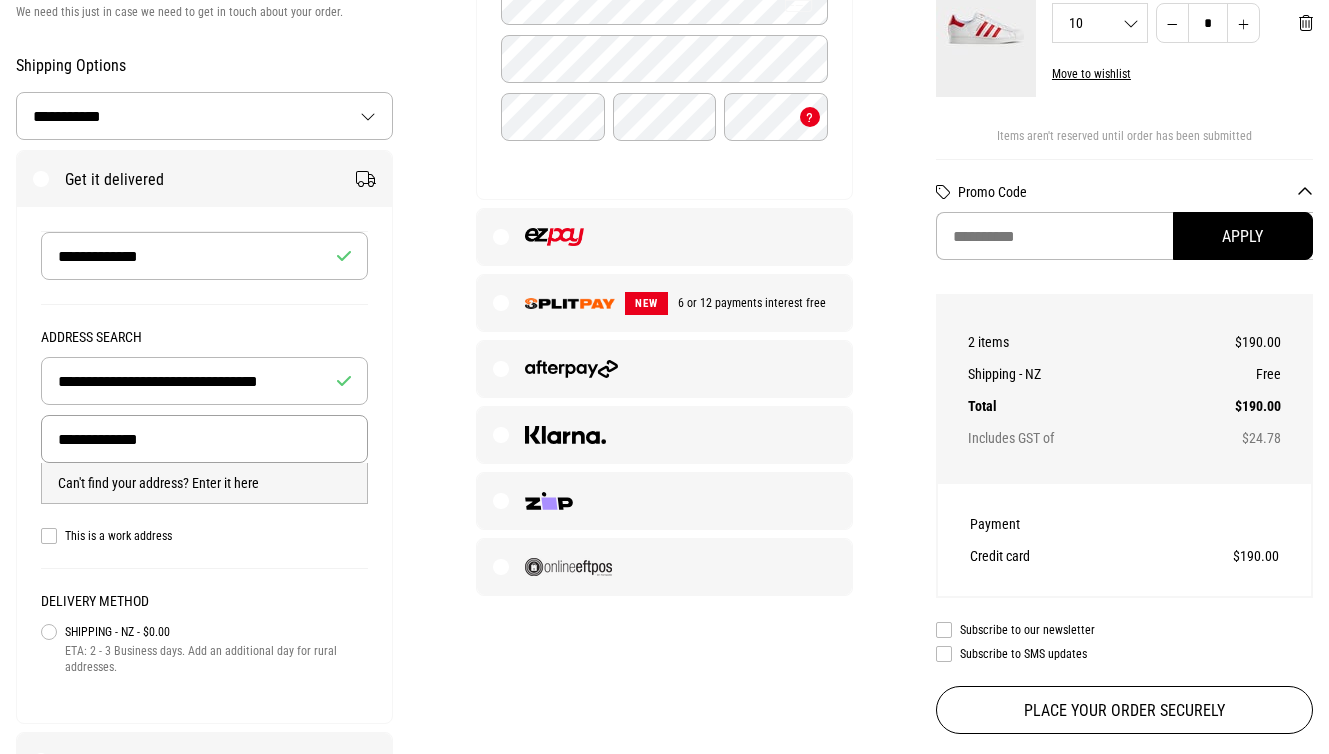 type on "**********" 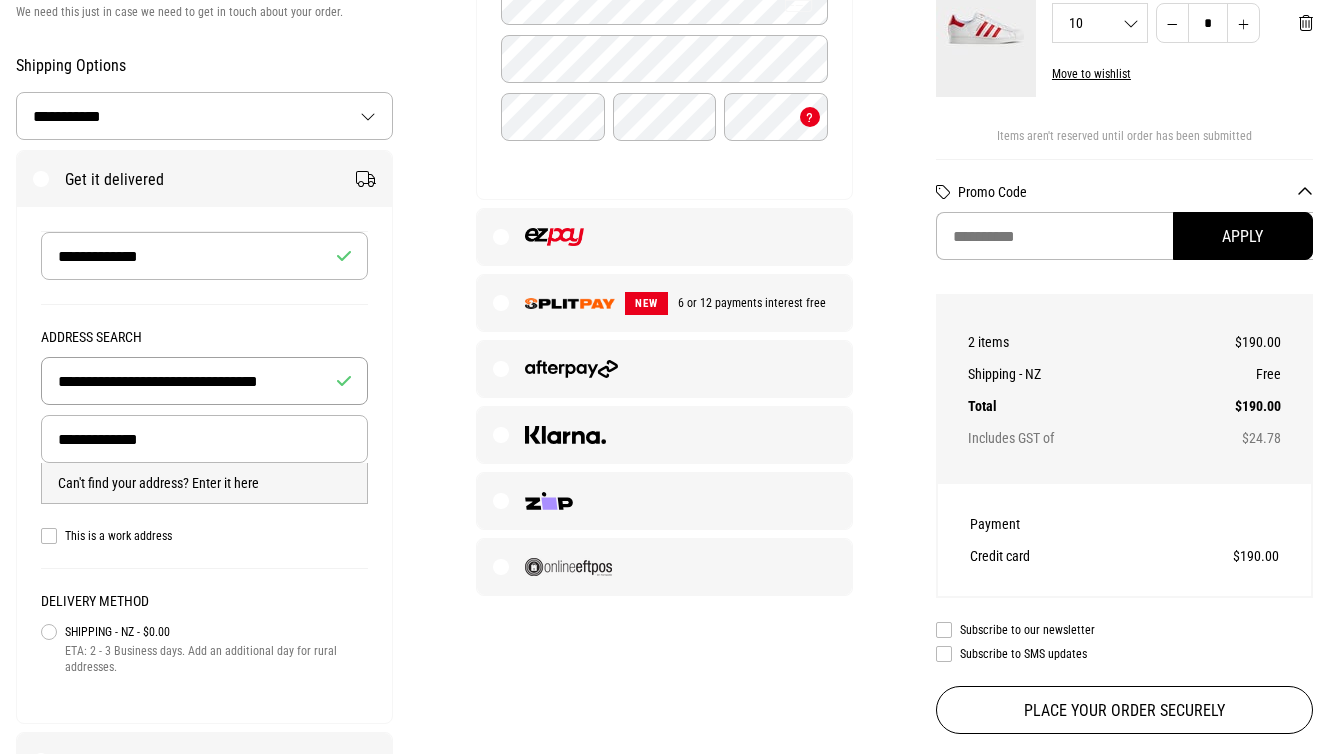 click on "**********" at bounding box center (204, 381) 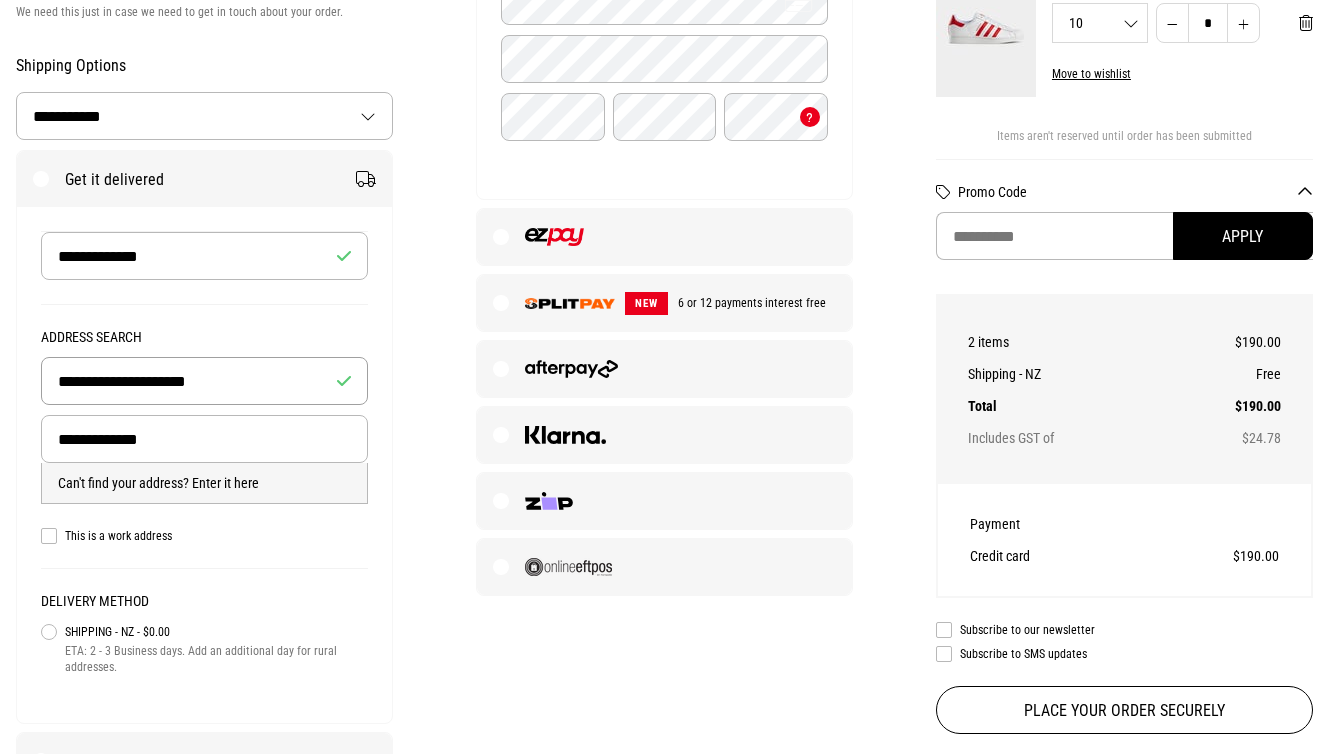type on "**********" 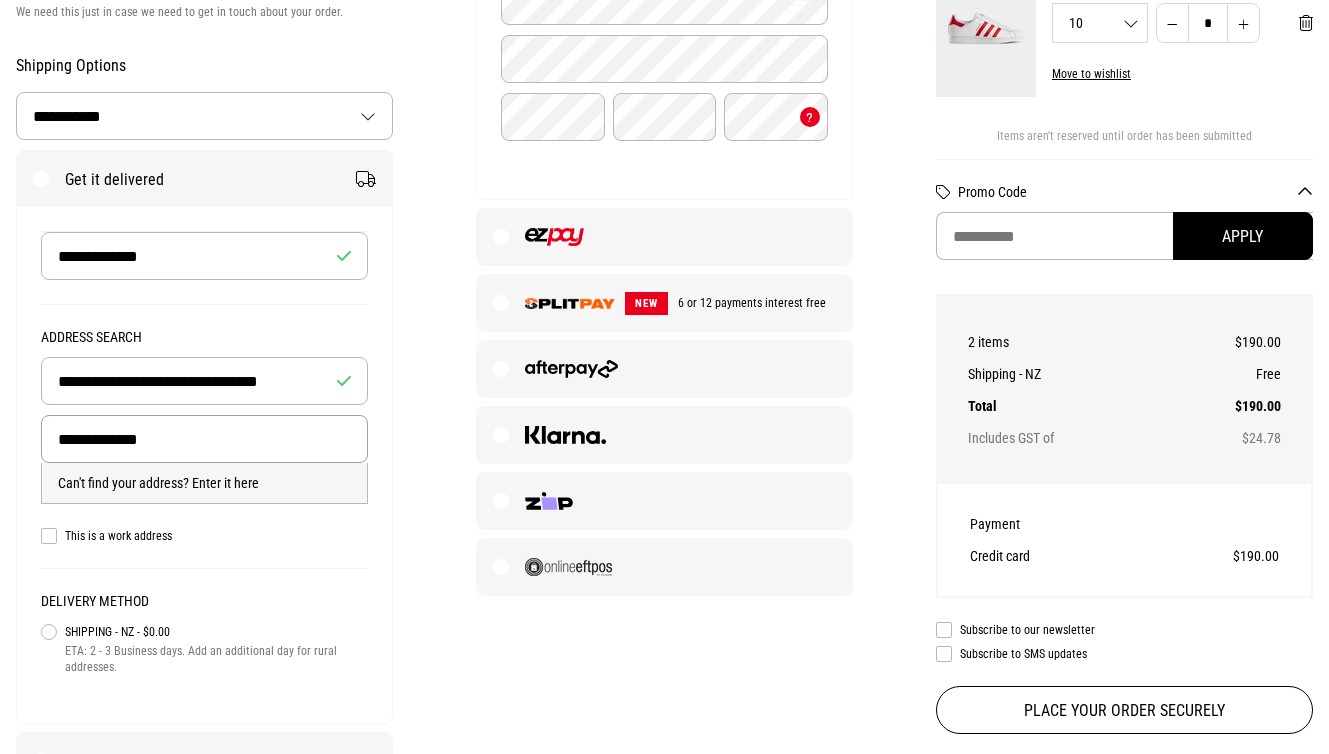 click on "**********" at bounding box center (204, 439) 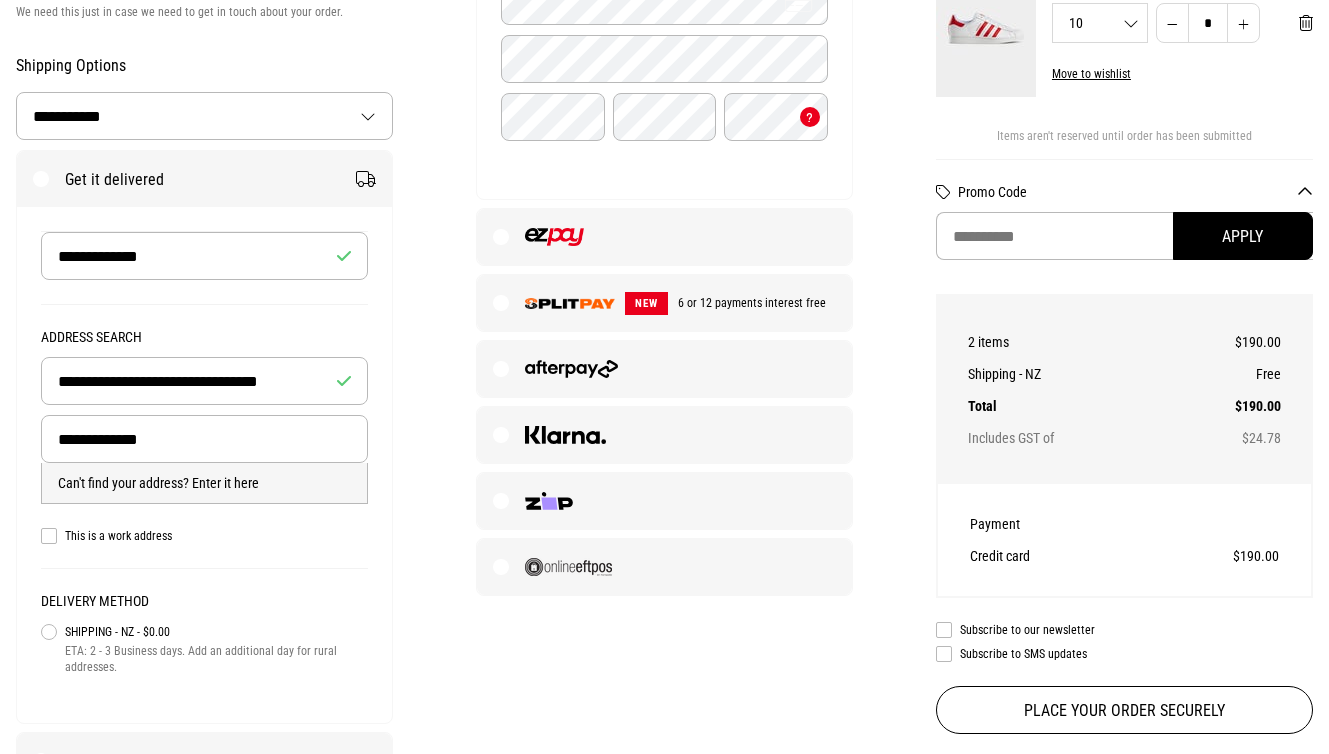 click on "Can't find your address? Enter it here" at bounding box center [158, 483] 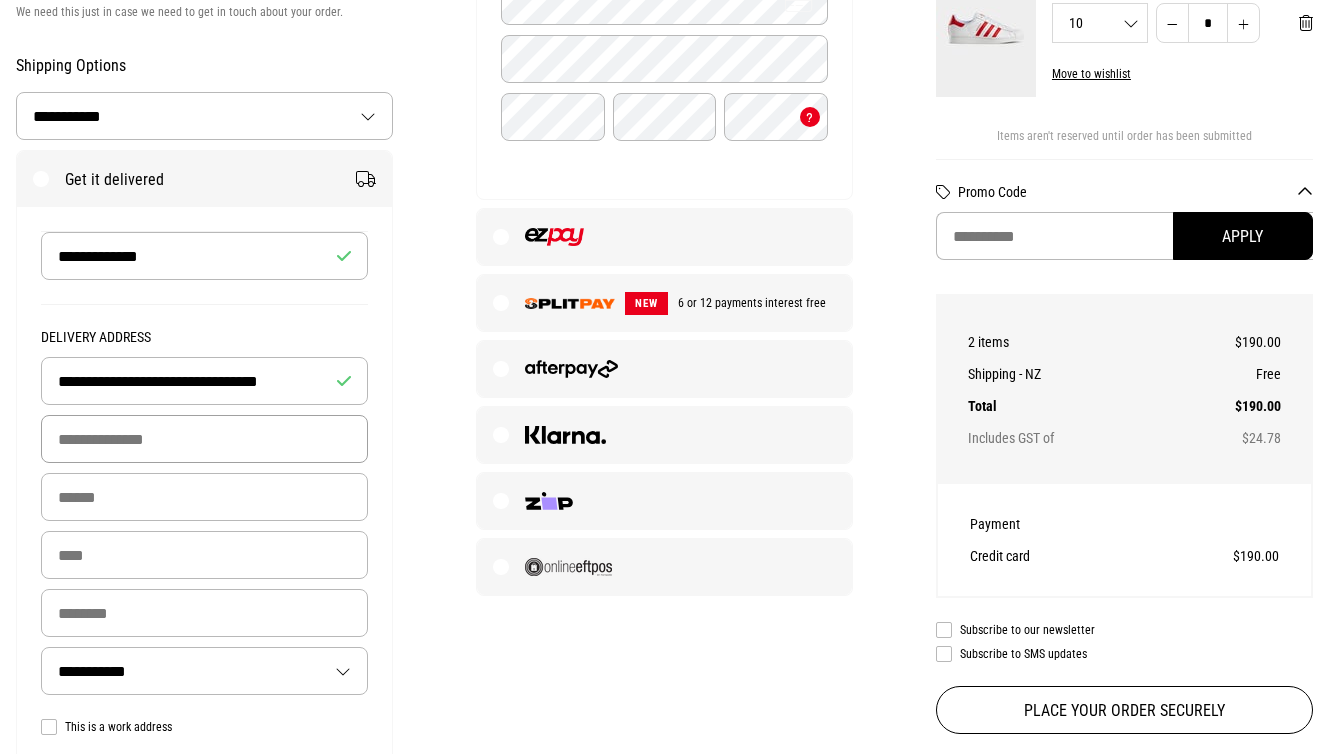 click at bounding box center [204, 439] 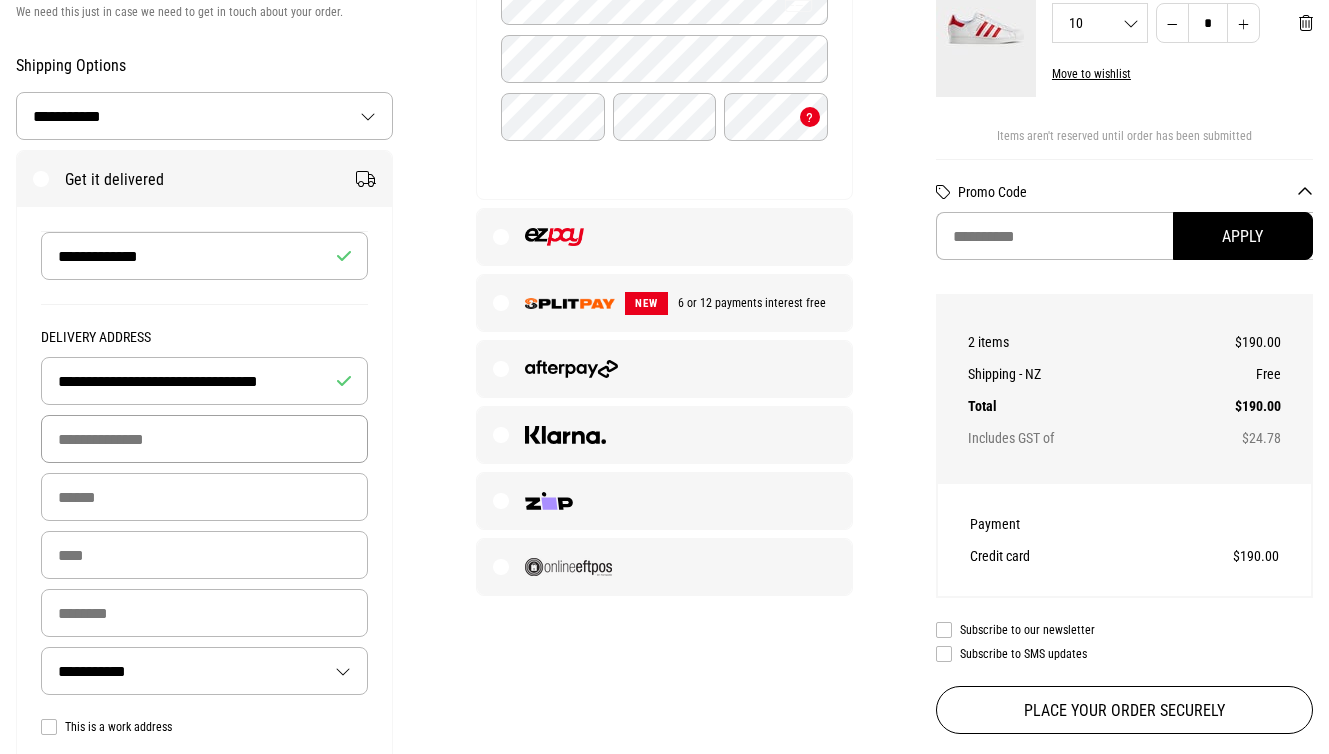 type on "**********" 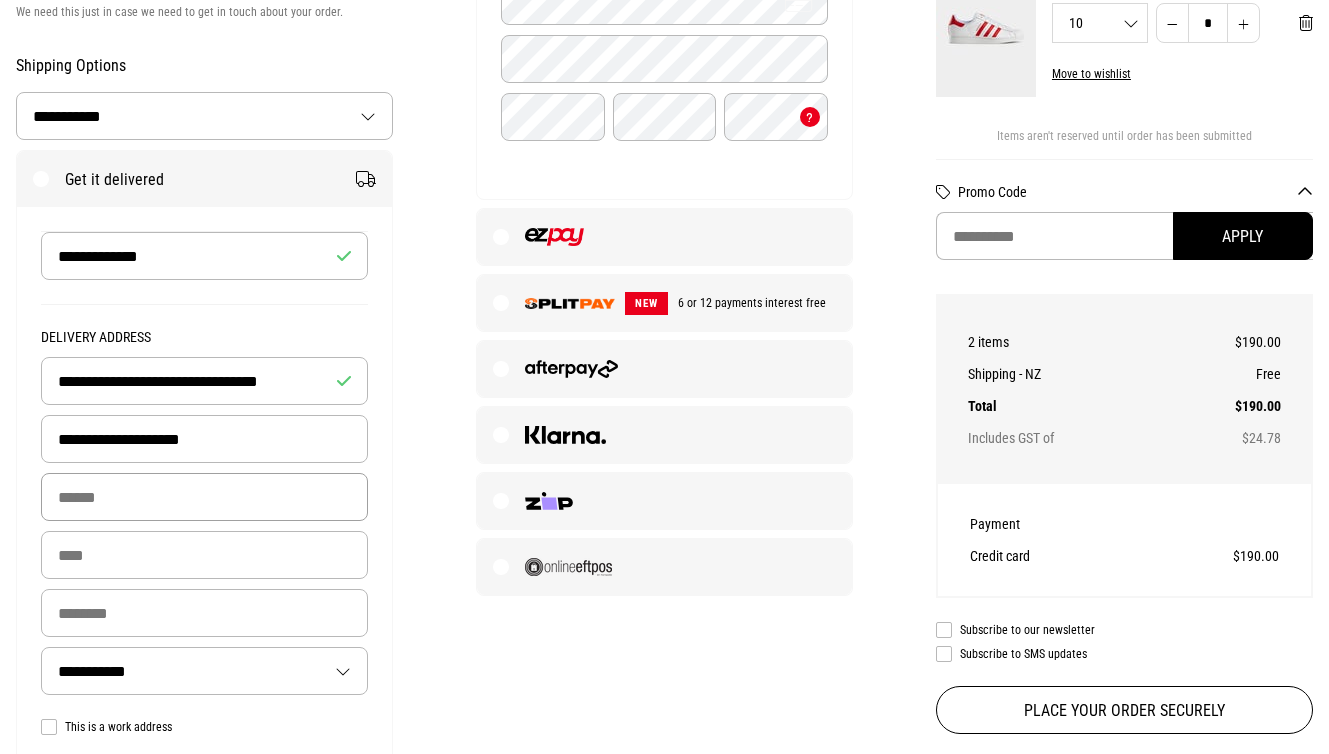 type on "********" 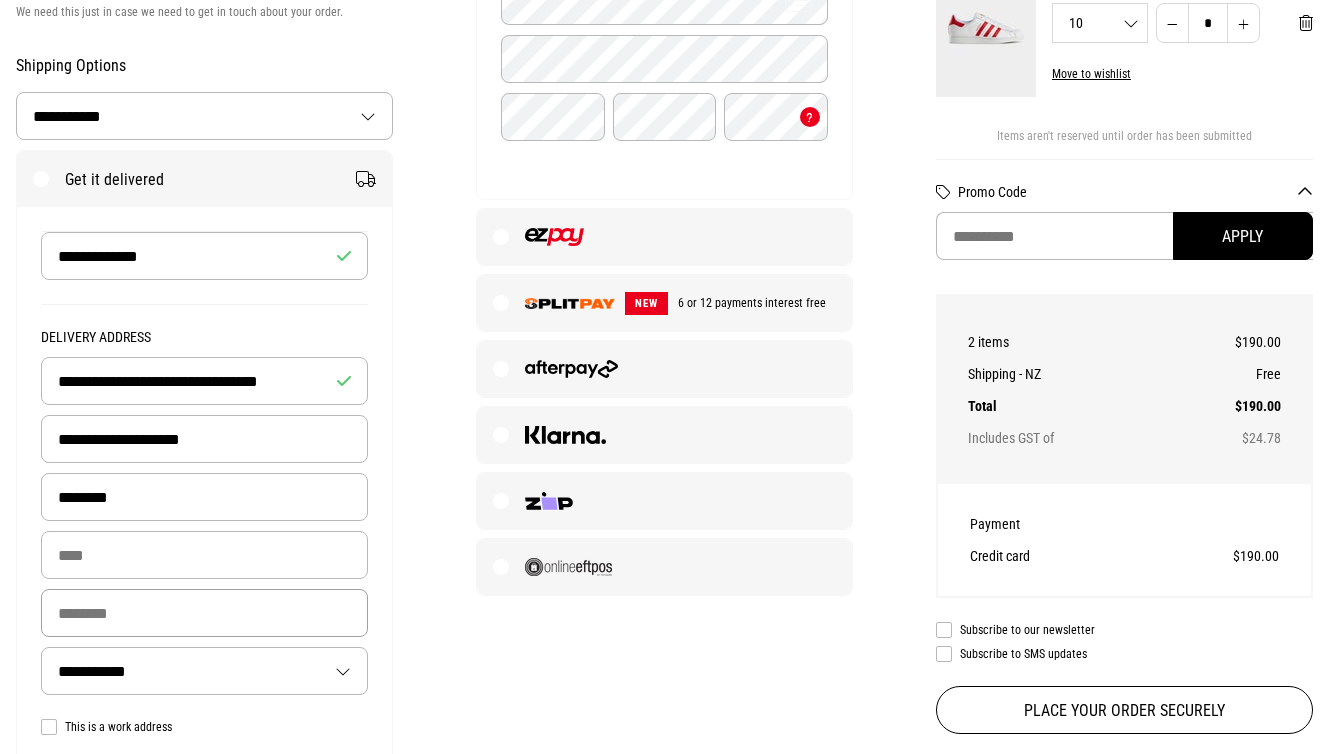 type on "****" 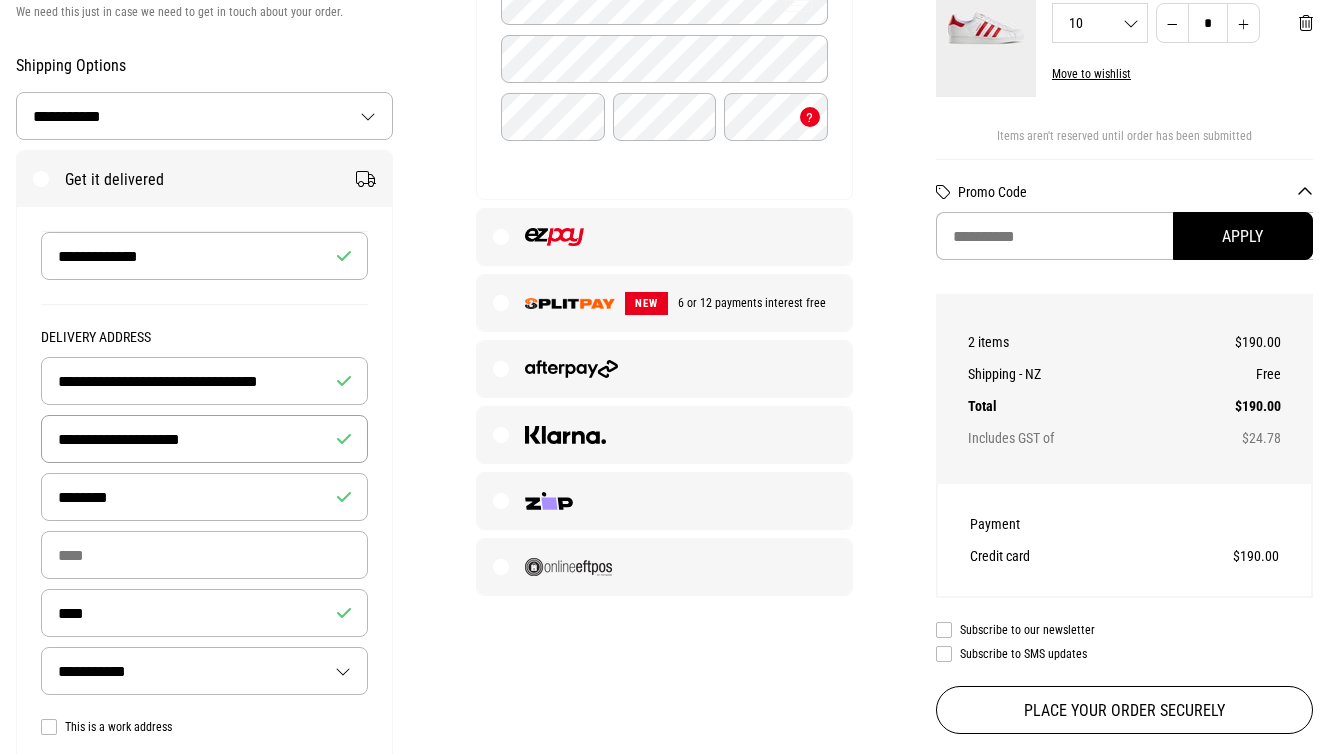 type 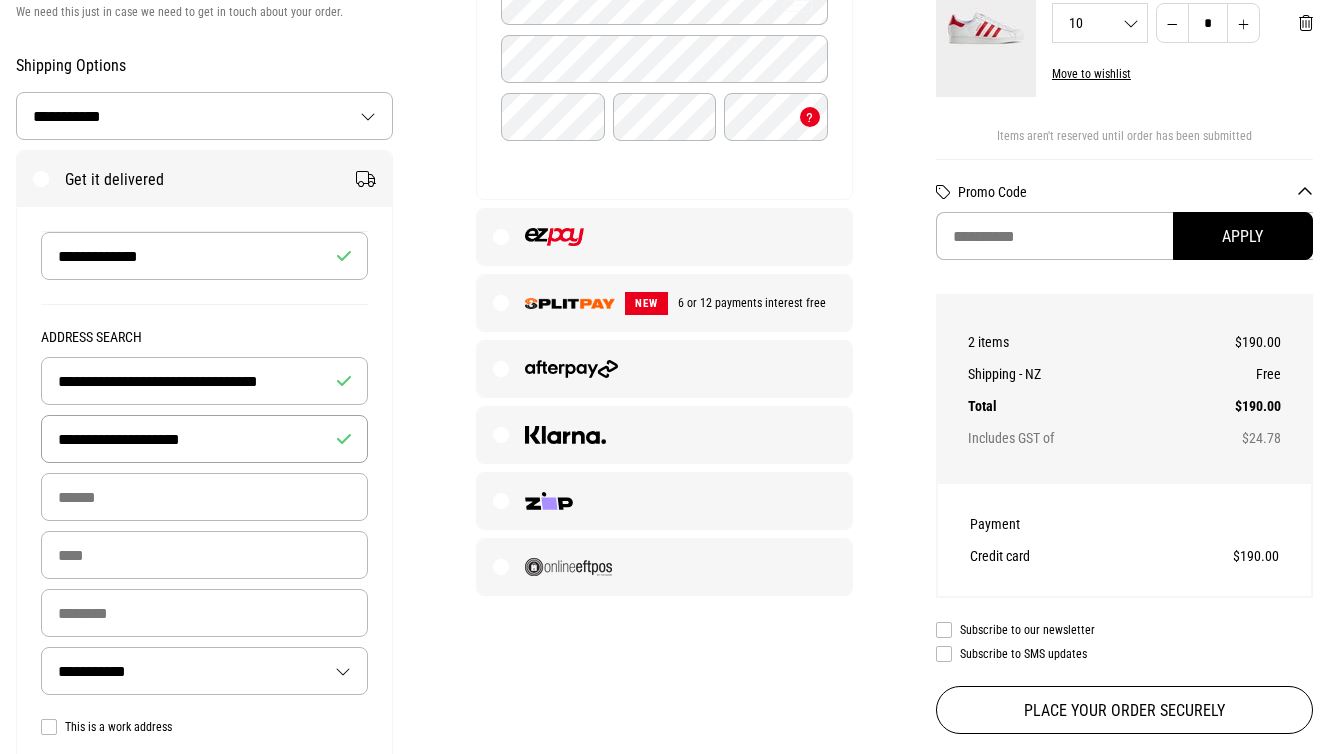 type on "********" 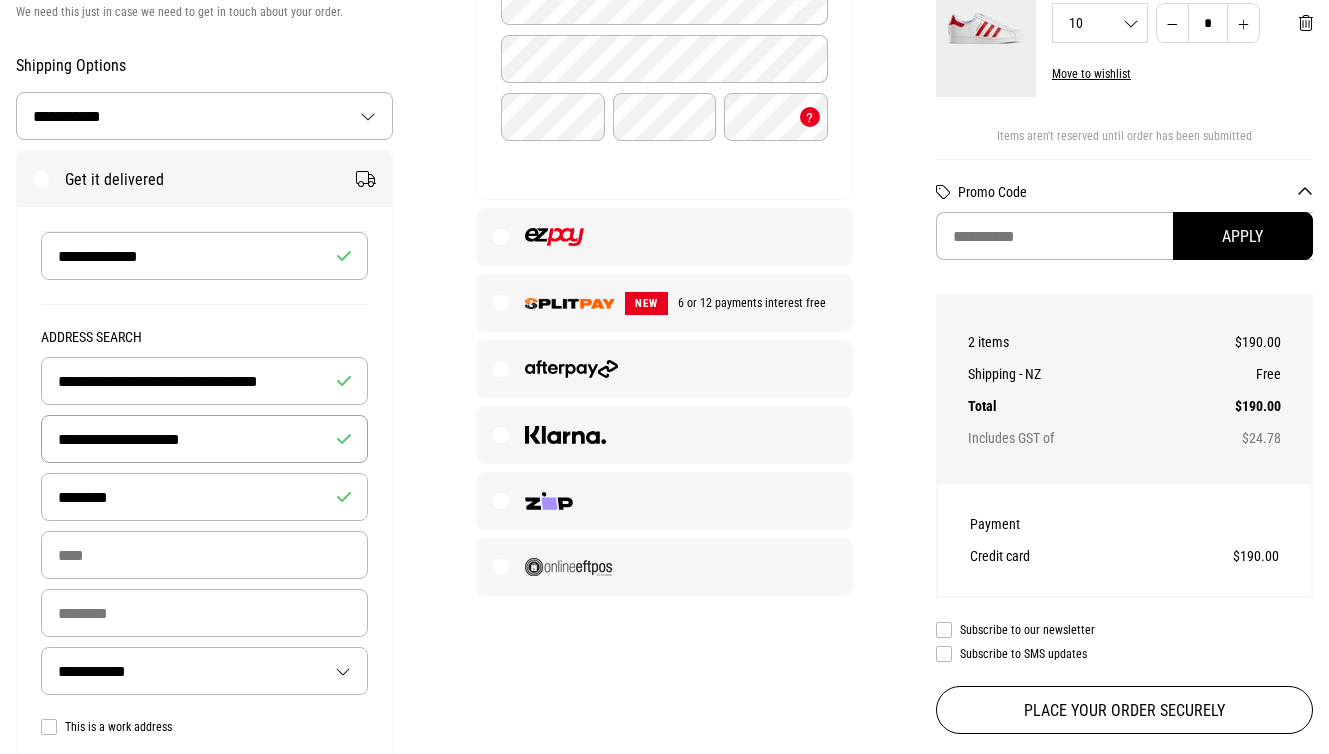 type on "****" 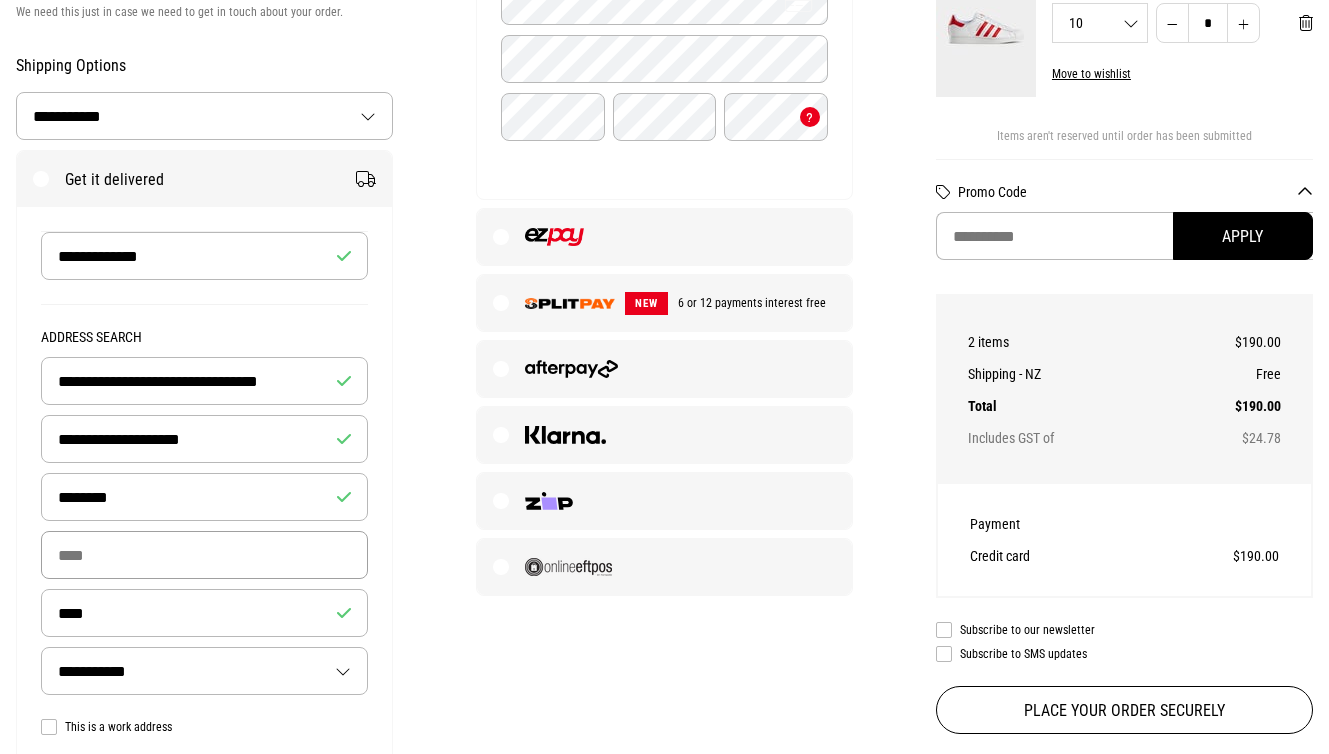 click at bounding box center (204, 555) 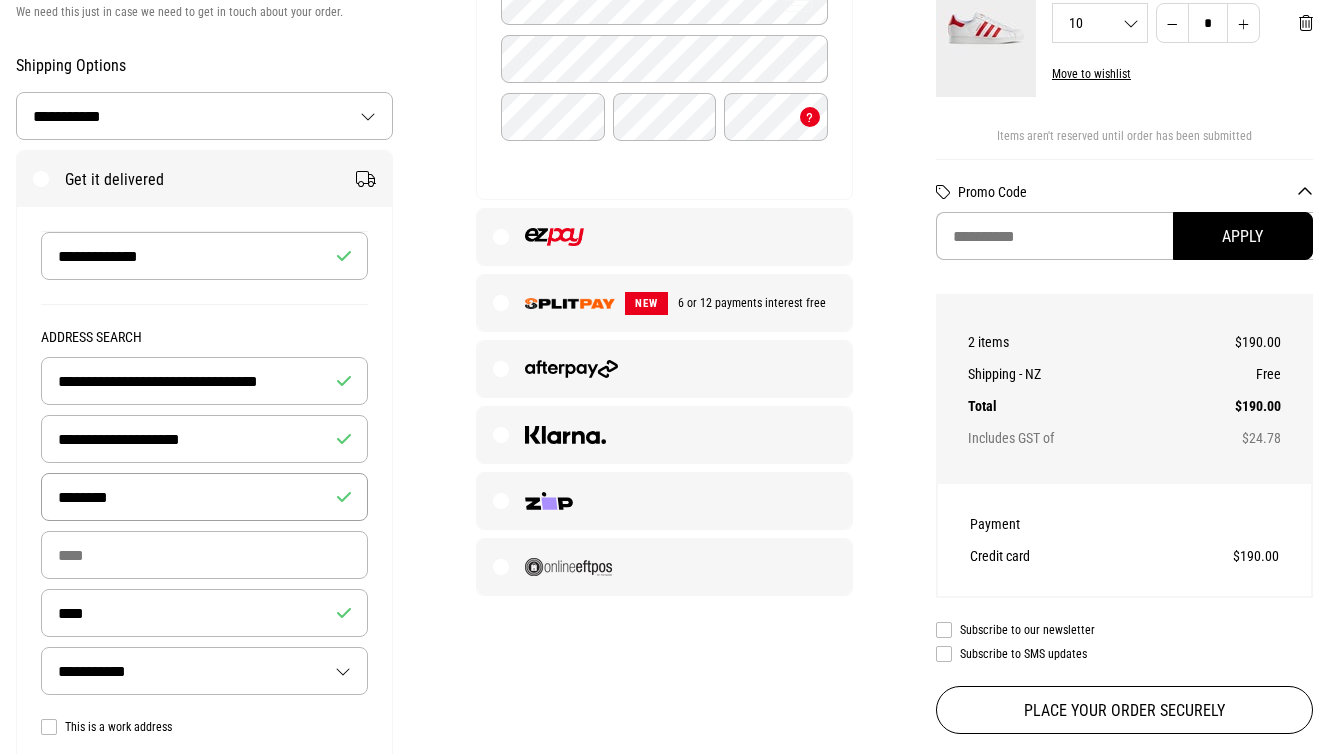 click on "********" at bounding box center (204, 497) 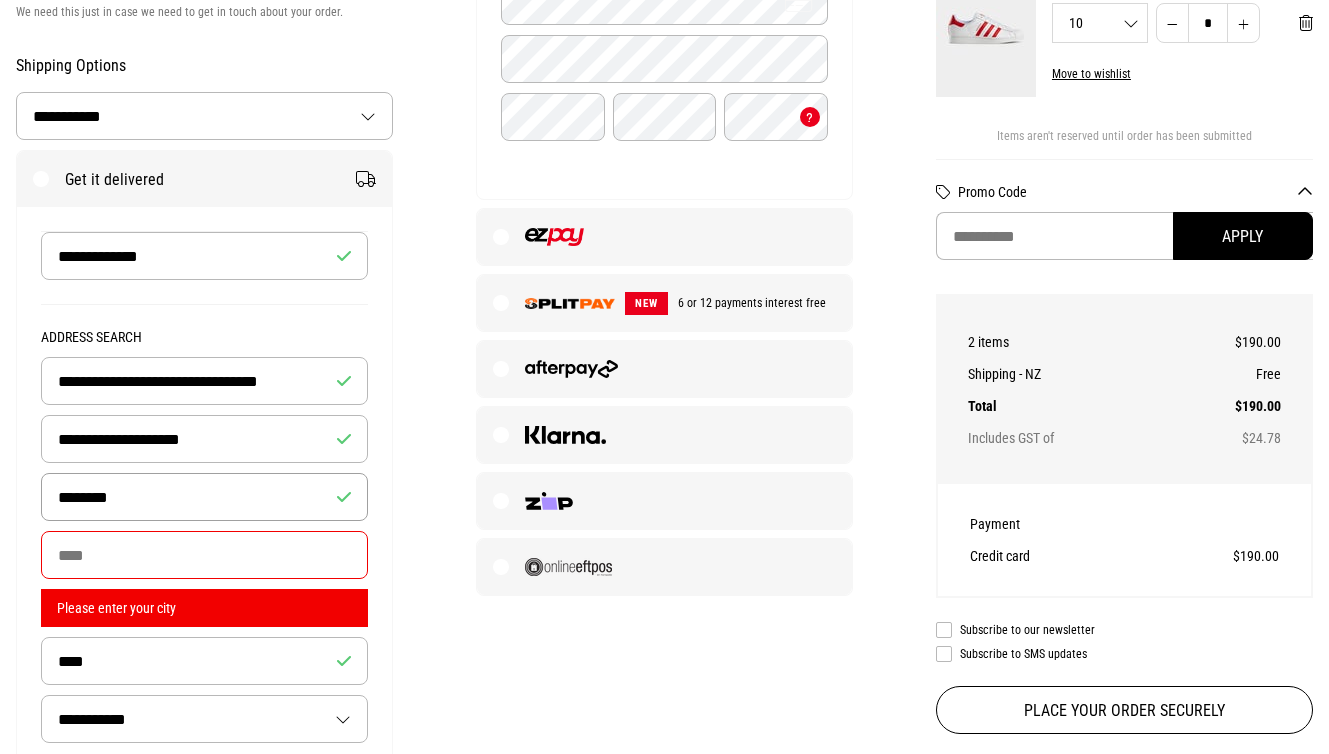 click on "********" at bounding box center [204, 497] 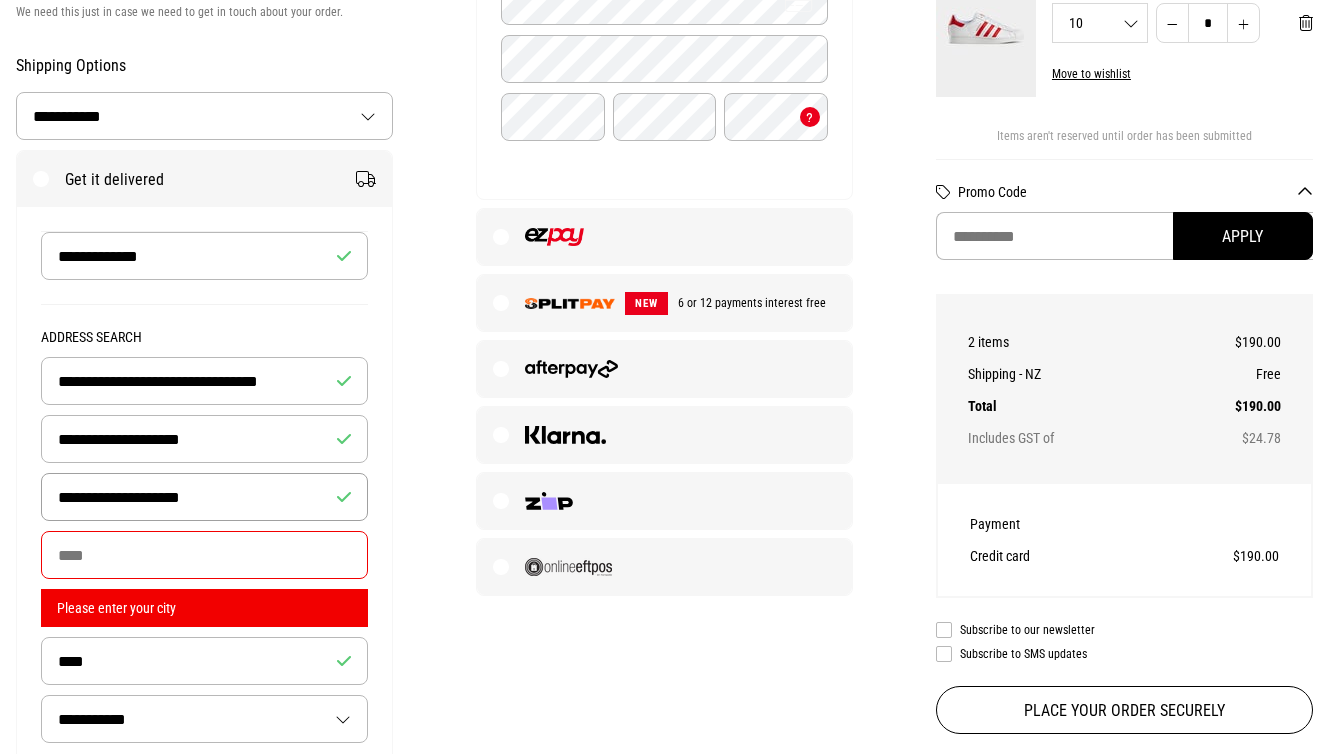 drag, startPoint x: 218, startPoint y: 487, endPoint x: 145, endPoint y: 494, distance: 73.33485 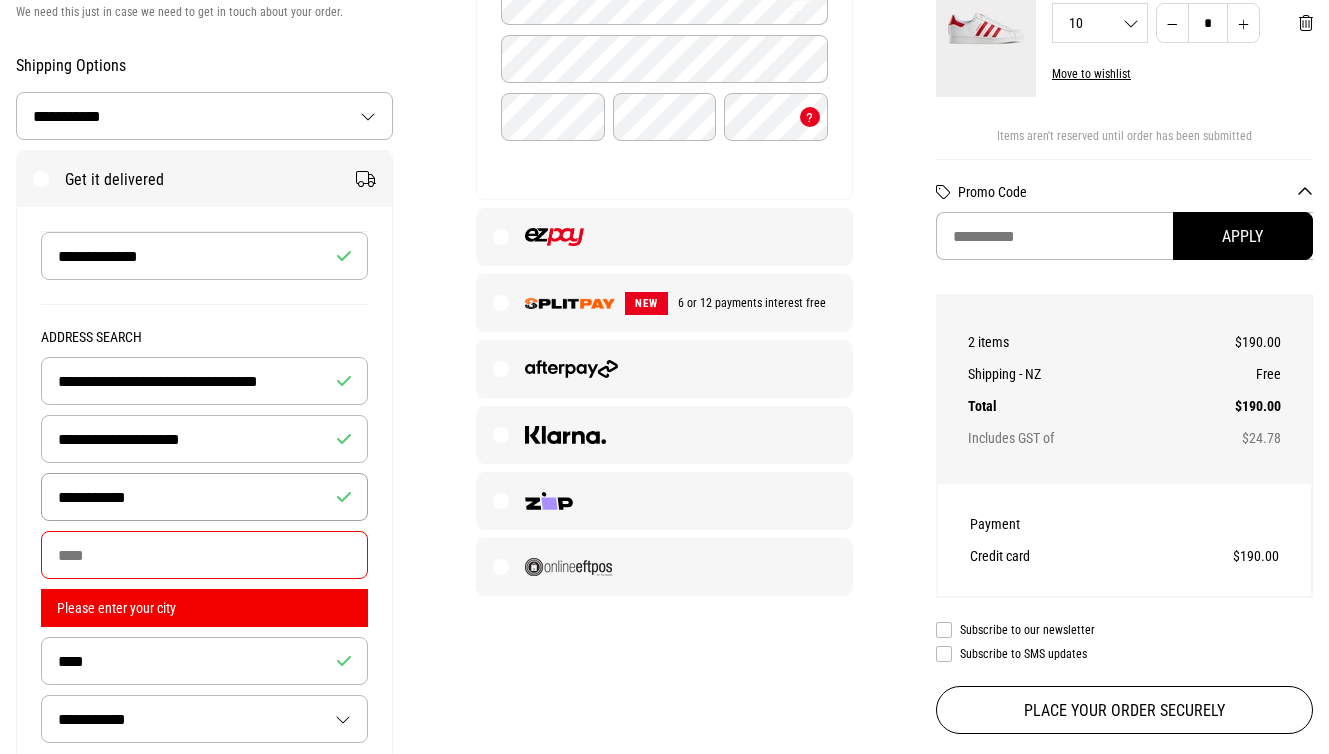 type on "**********" 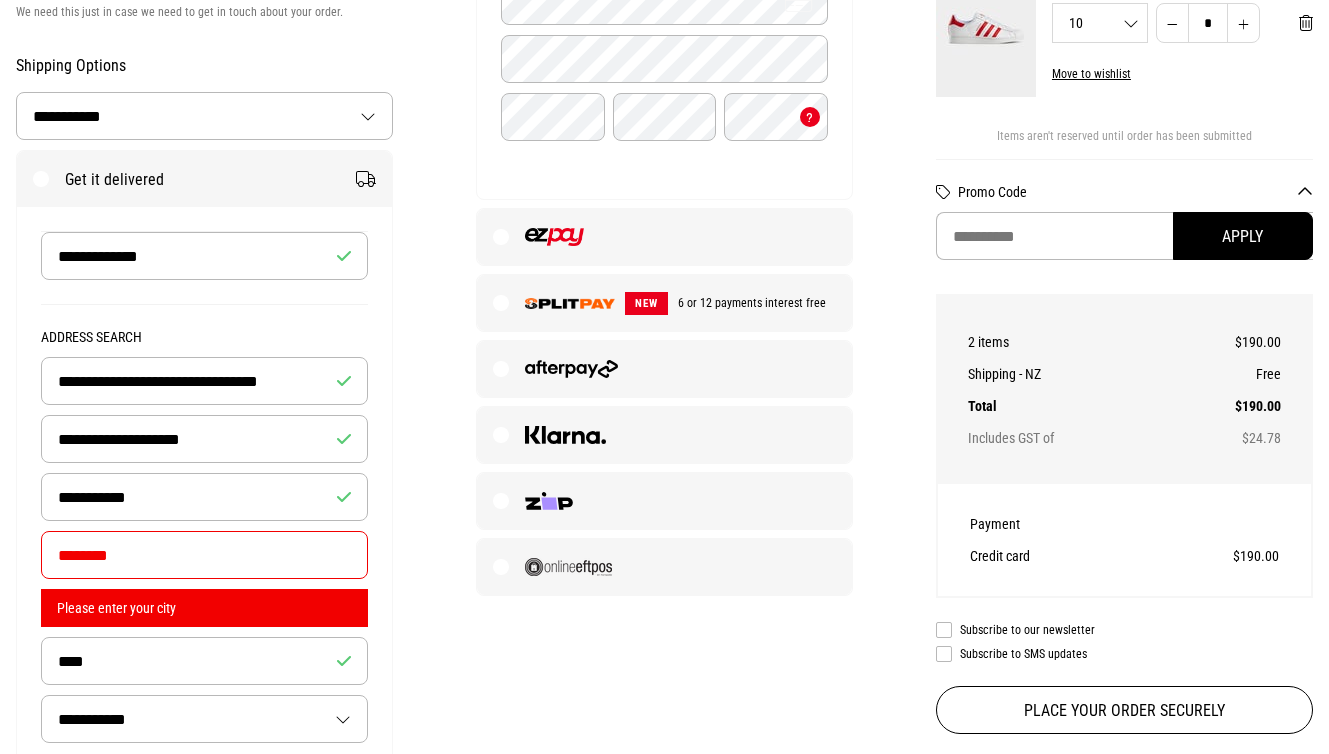 type on "********" 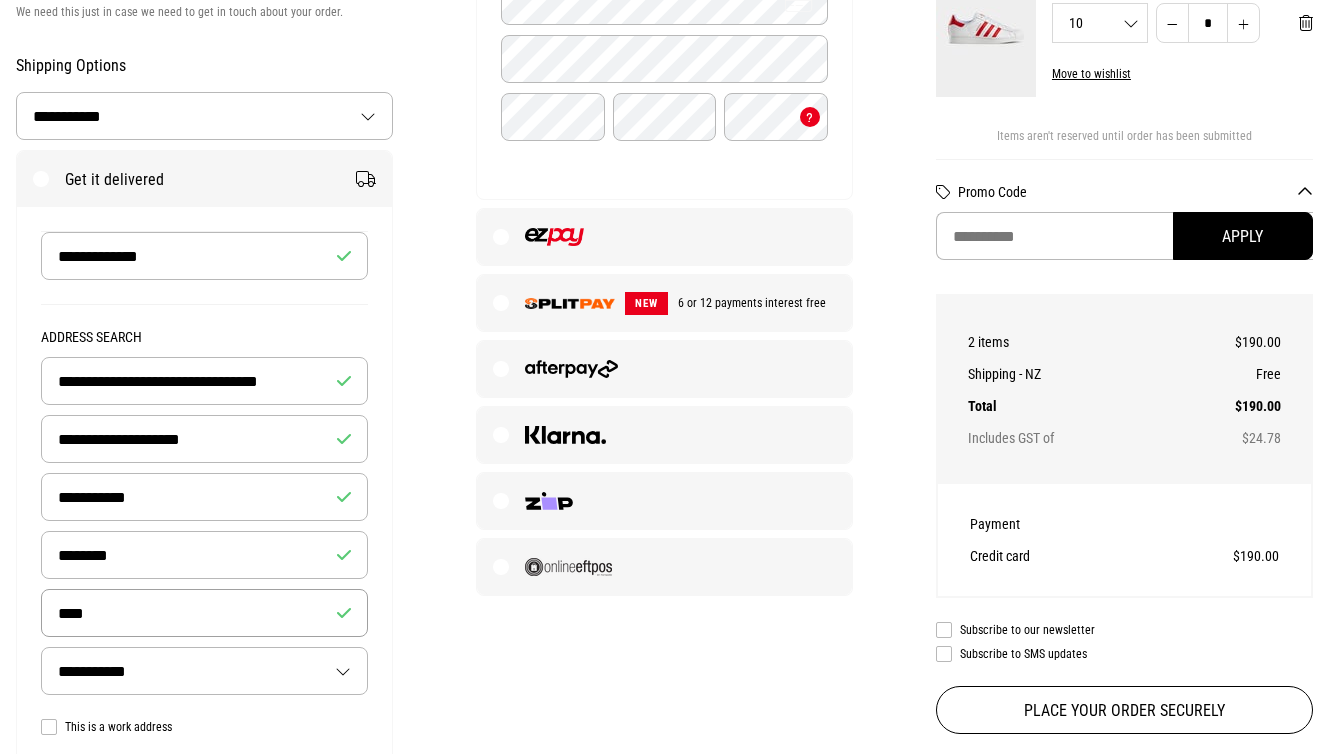 click on "****" at bounding box center [204, 613] 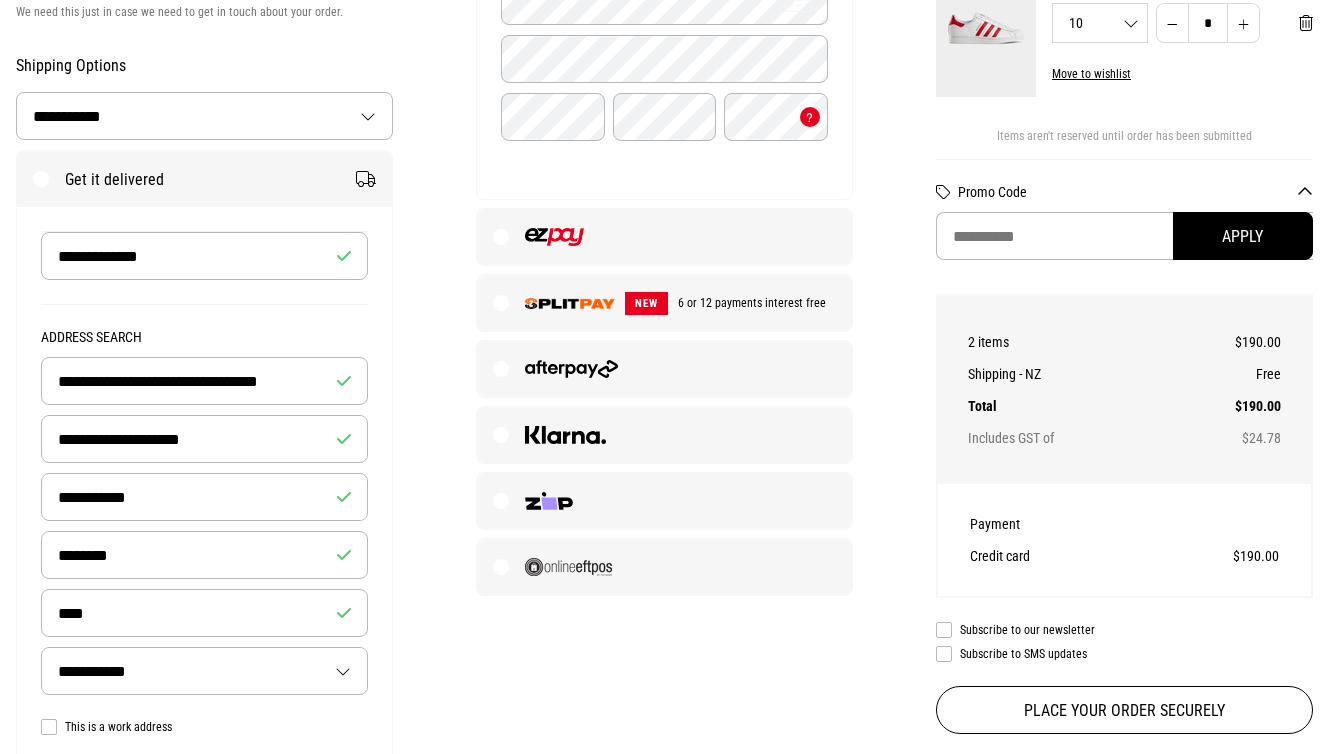 click on "**********" at bounding box center (204, 532) 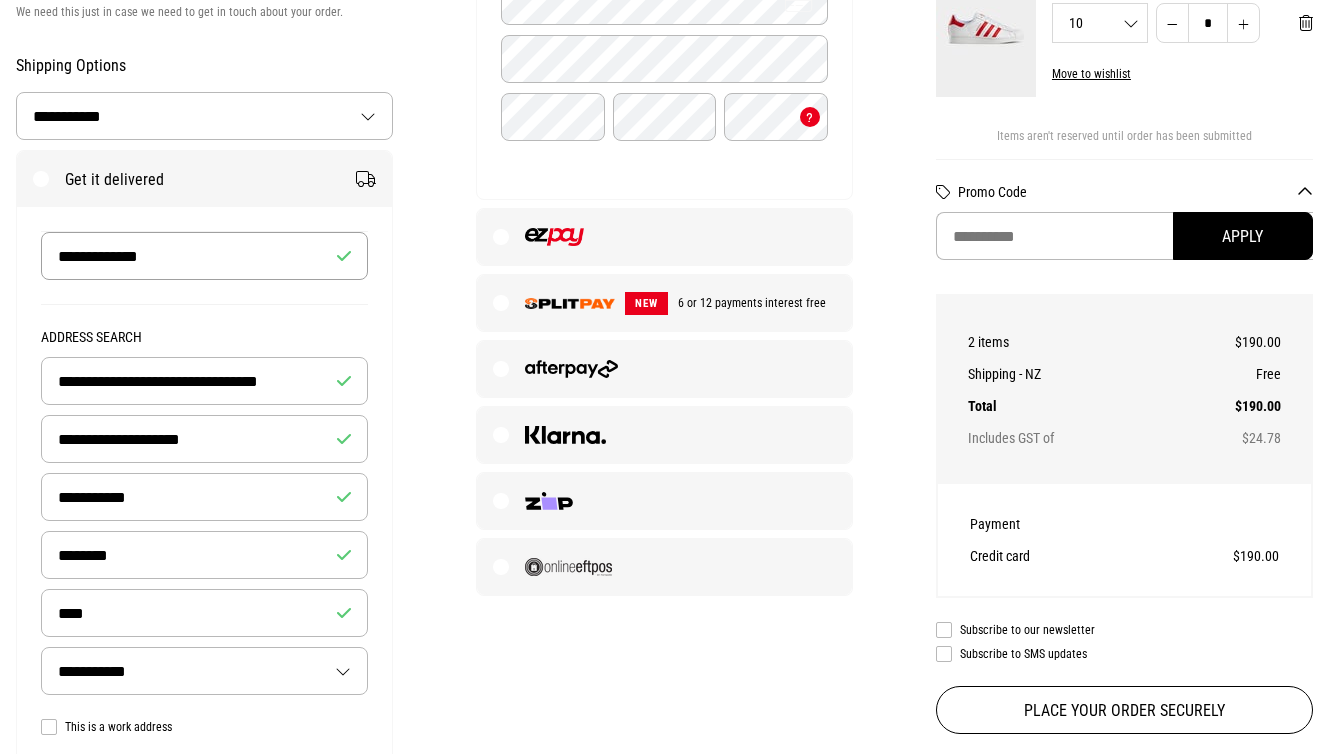 click on "**********" at bounding box center [204, 256] 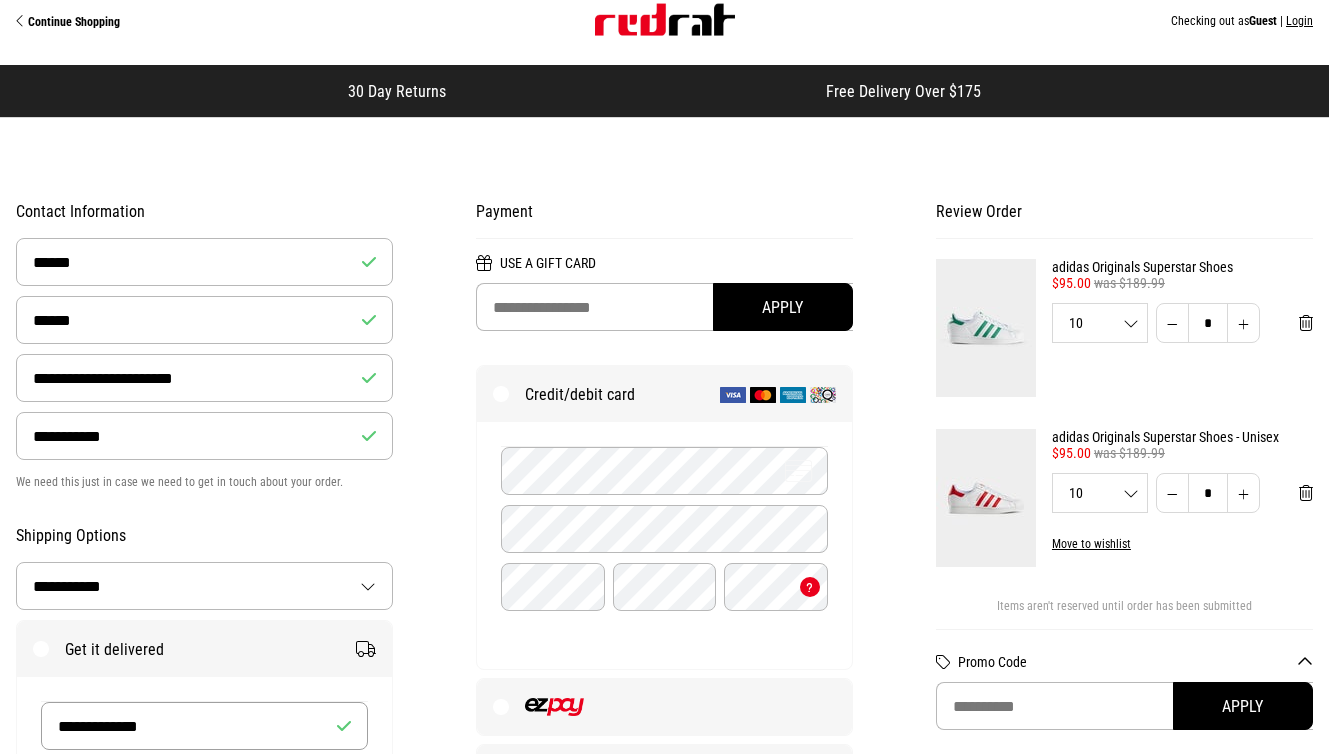 scroll, scrollTop: 0, scrollLeft: 0, axis: both 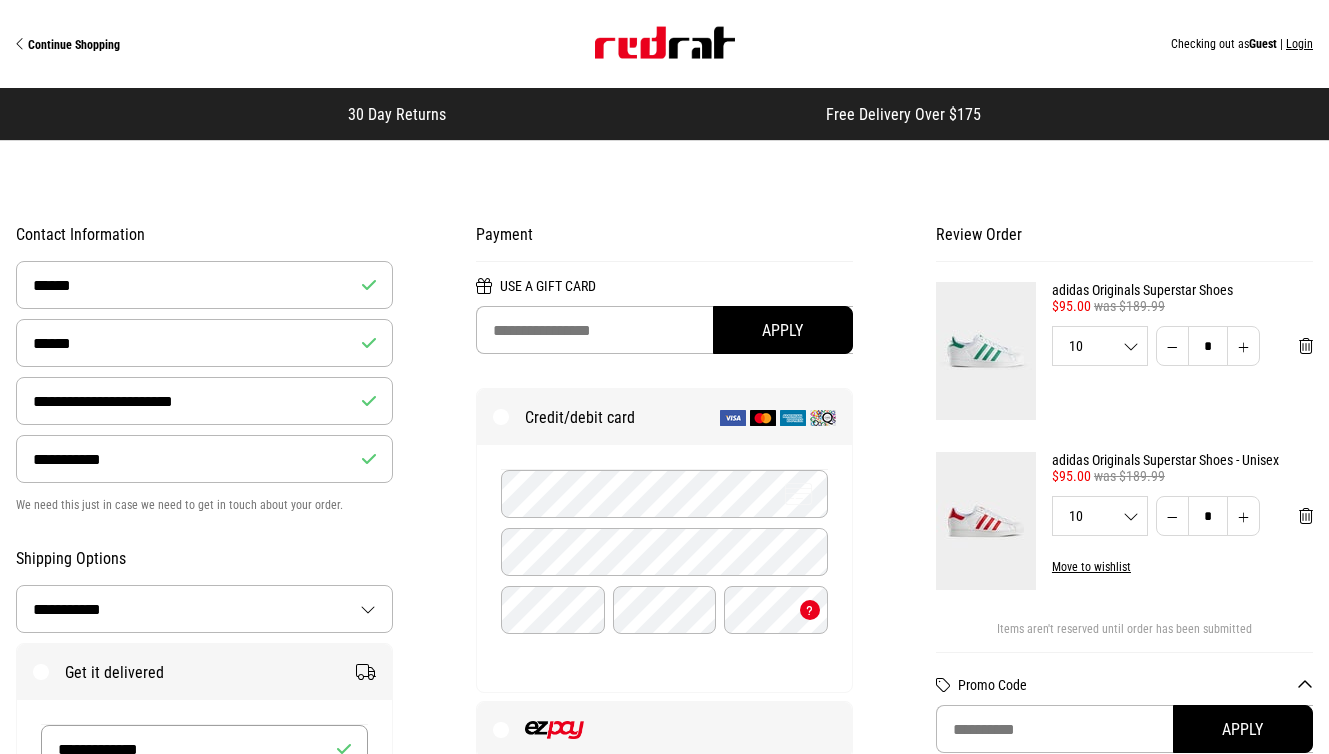 type on "**********" 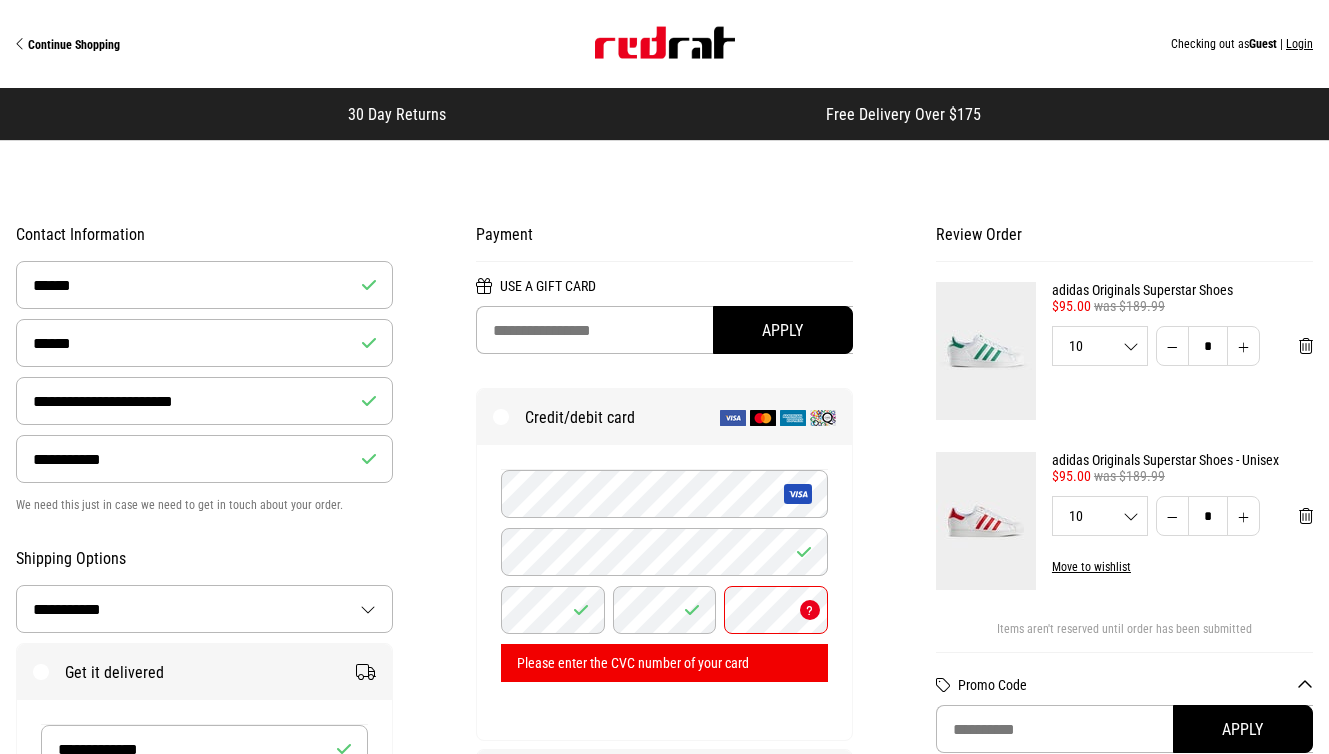 type 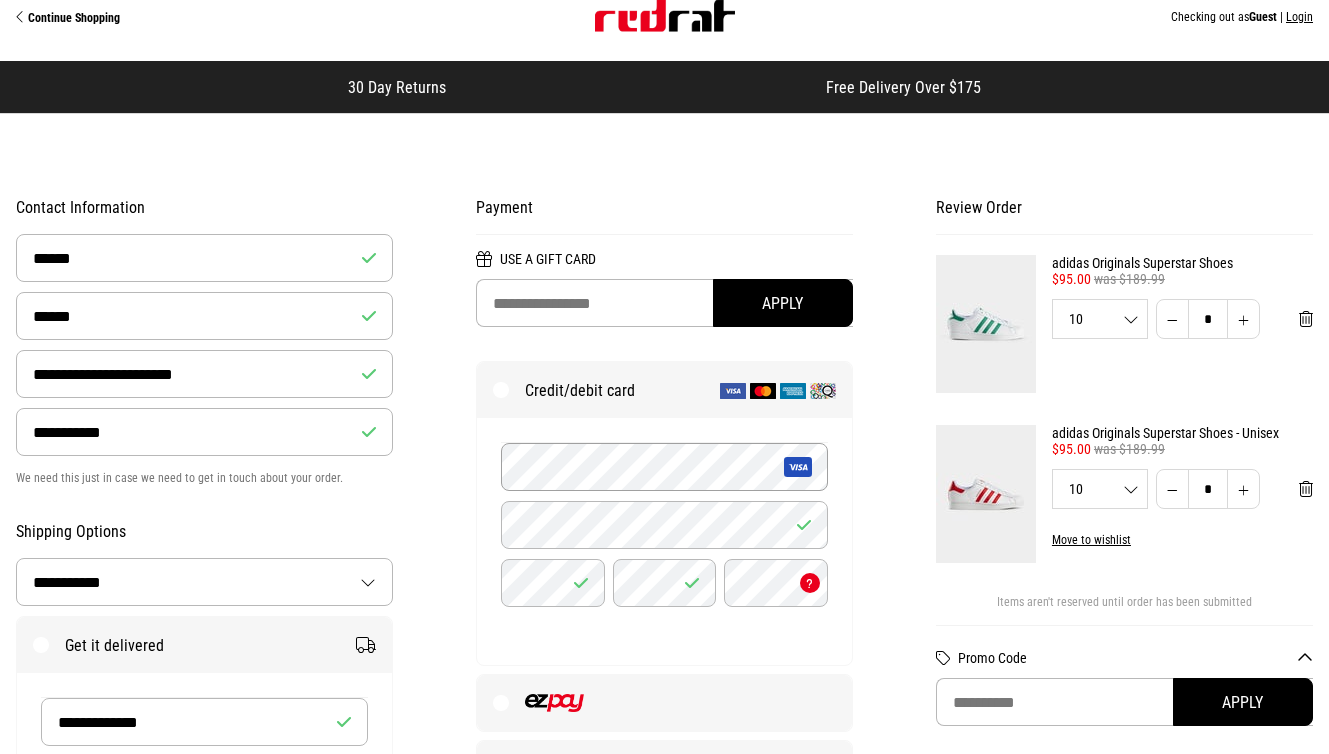 scroll, scrollTop: 26, scrollLeft: 0, axis: vertical 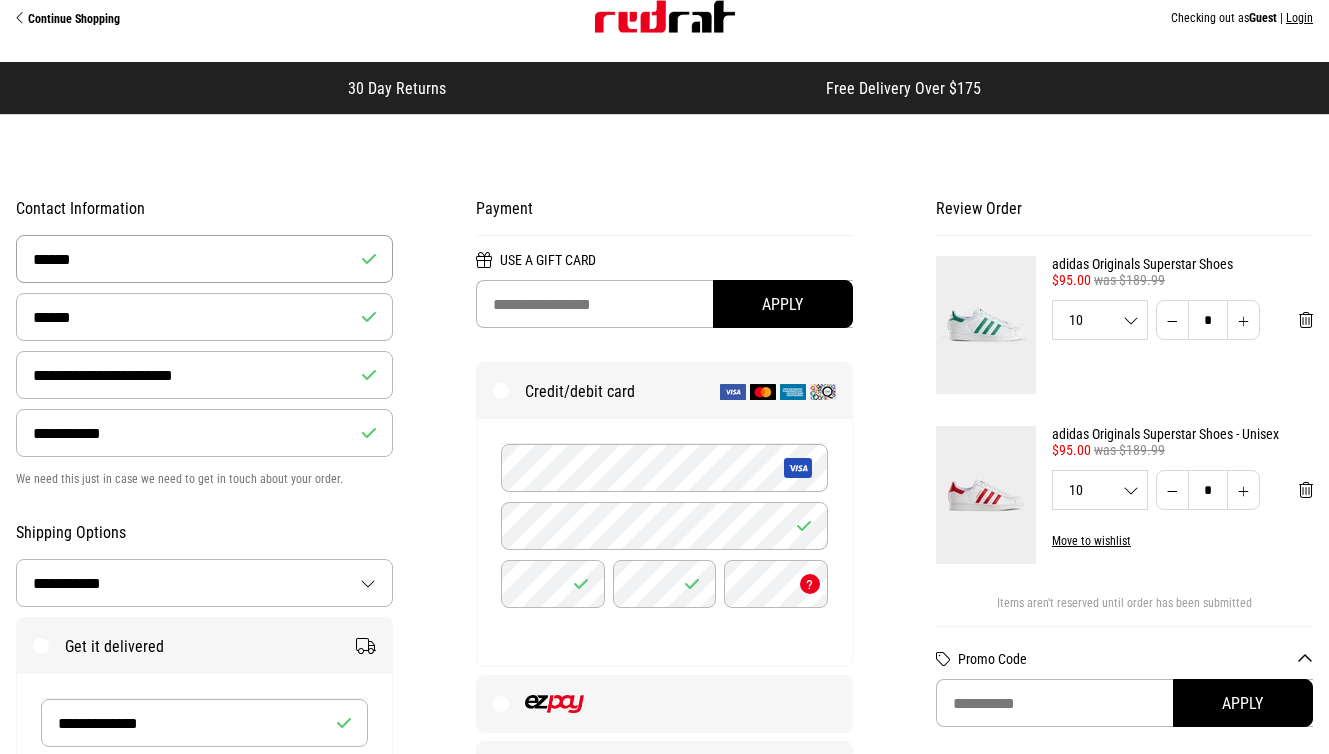 click on "******" at bounding box center (204, 259) 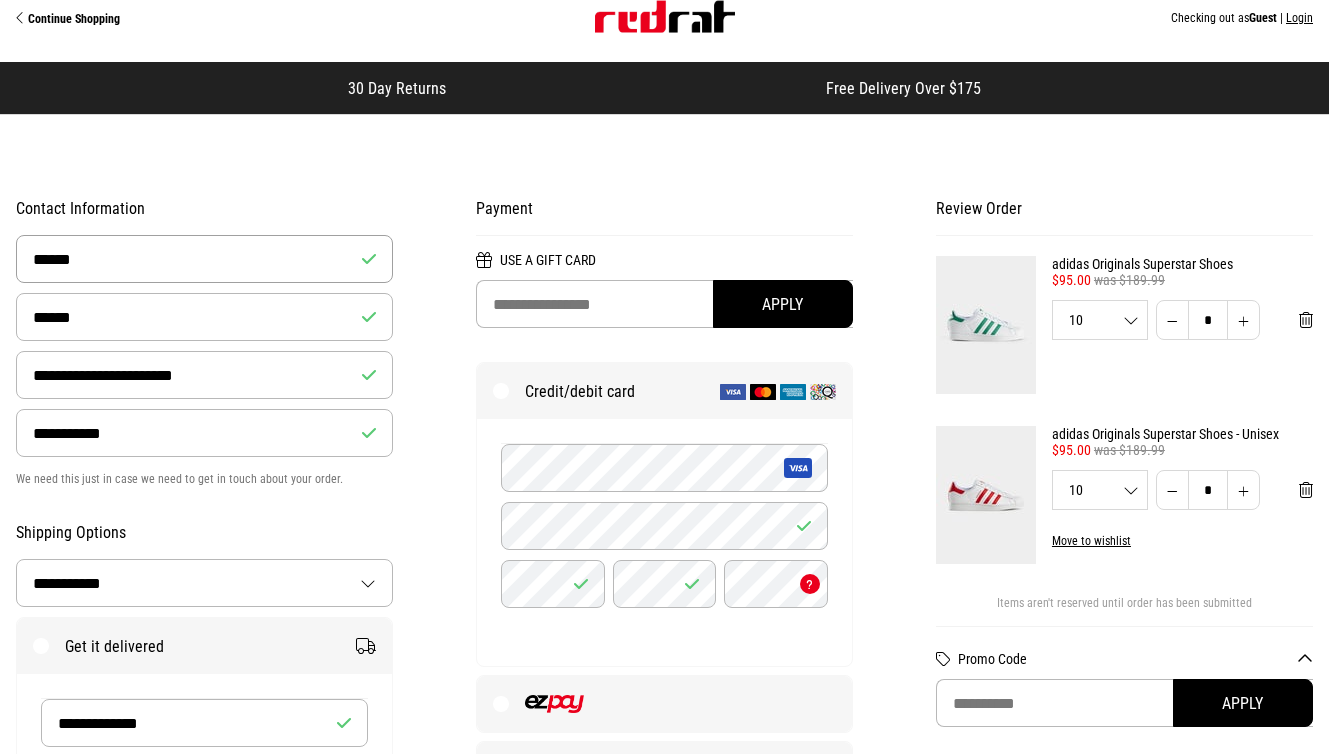 type on "******" 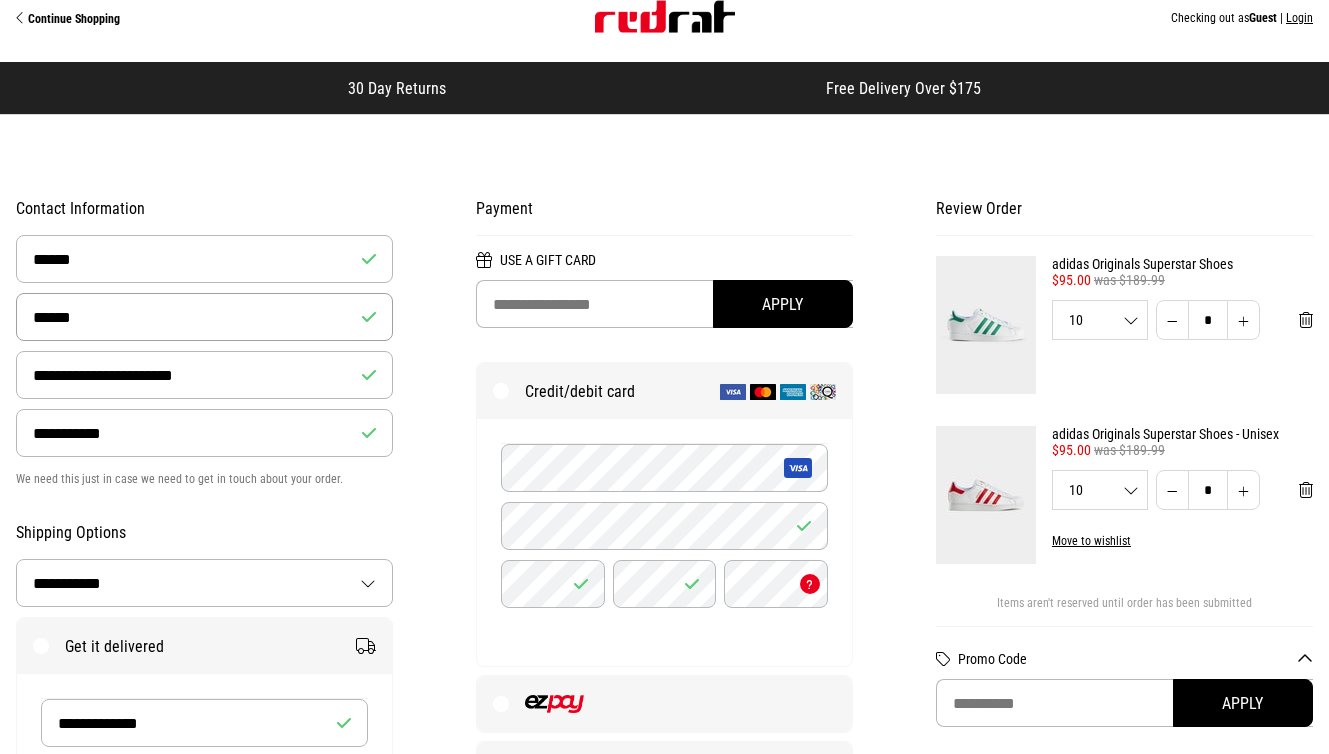 click on "******" at bounding box center (204, 317) 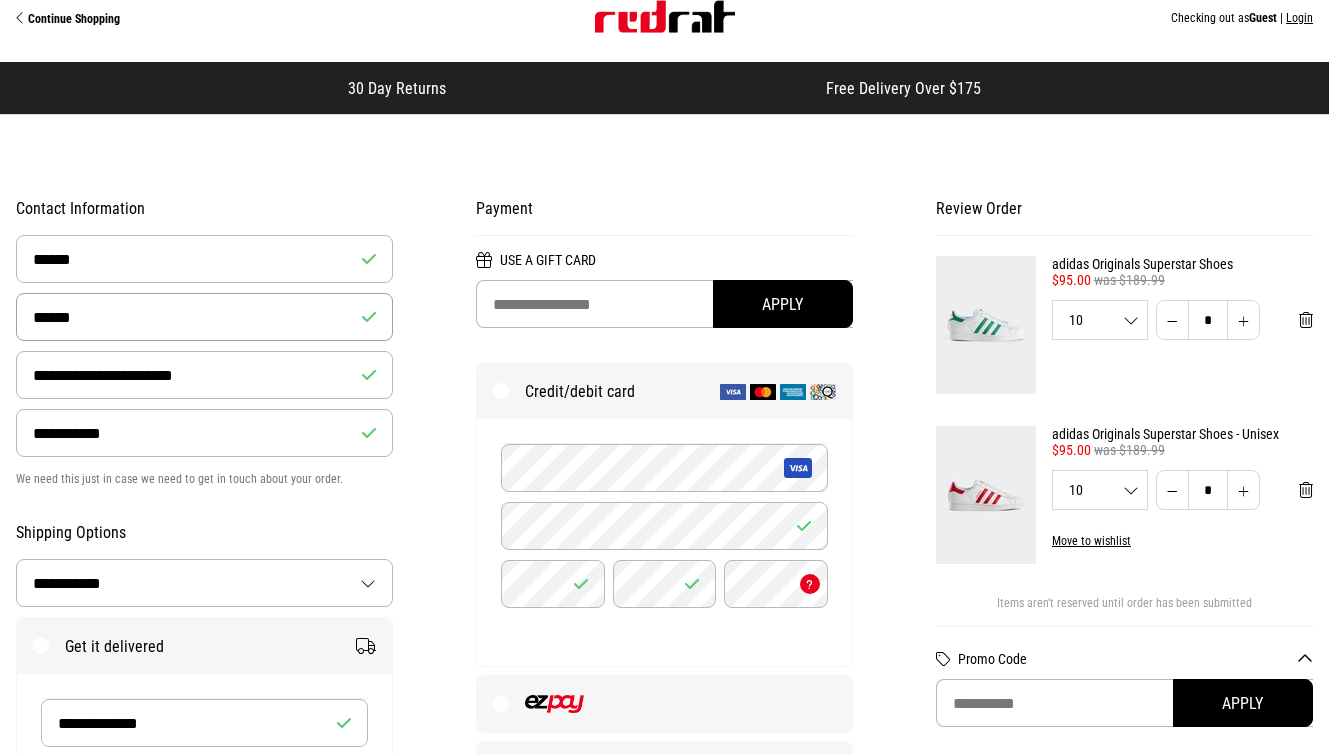 type on "******" 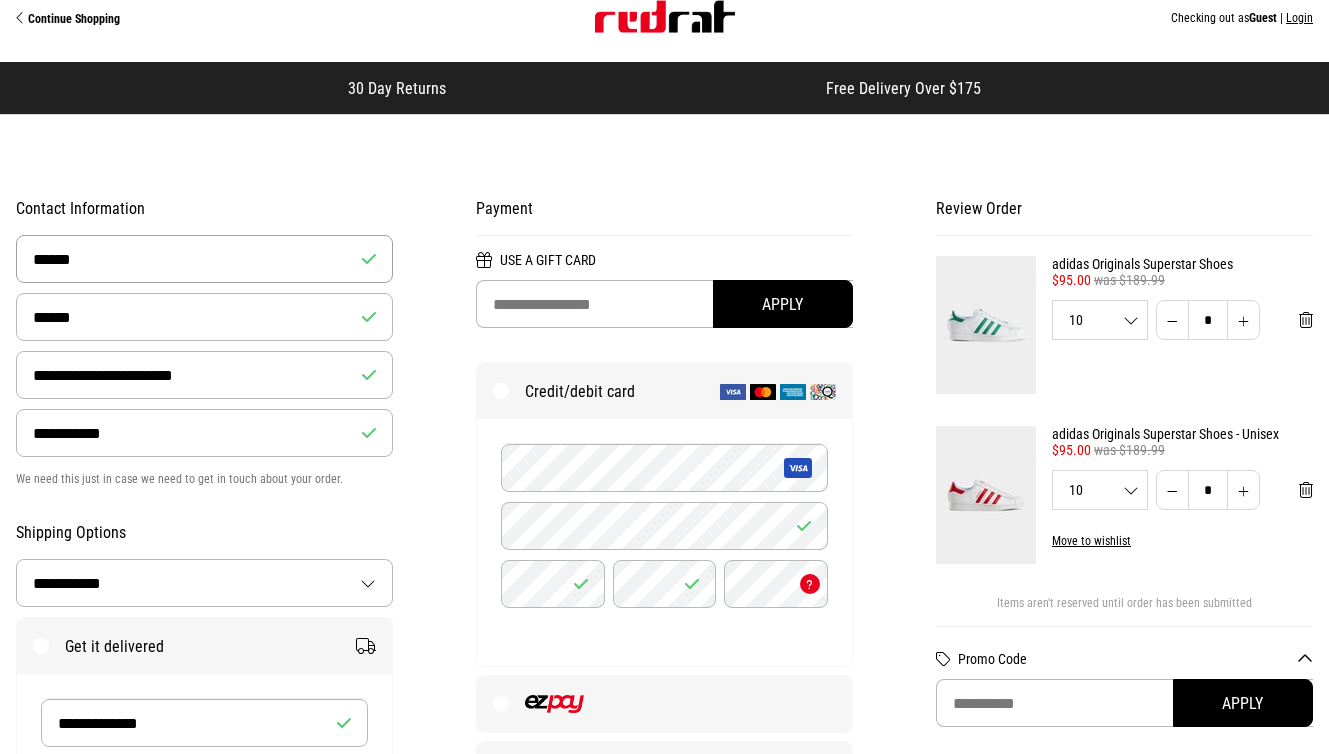 click on "******" at bounding box center [204, 259] 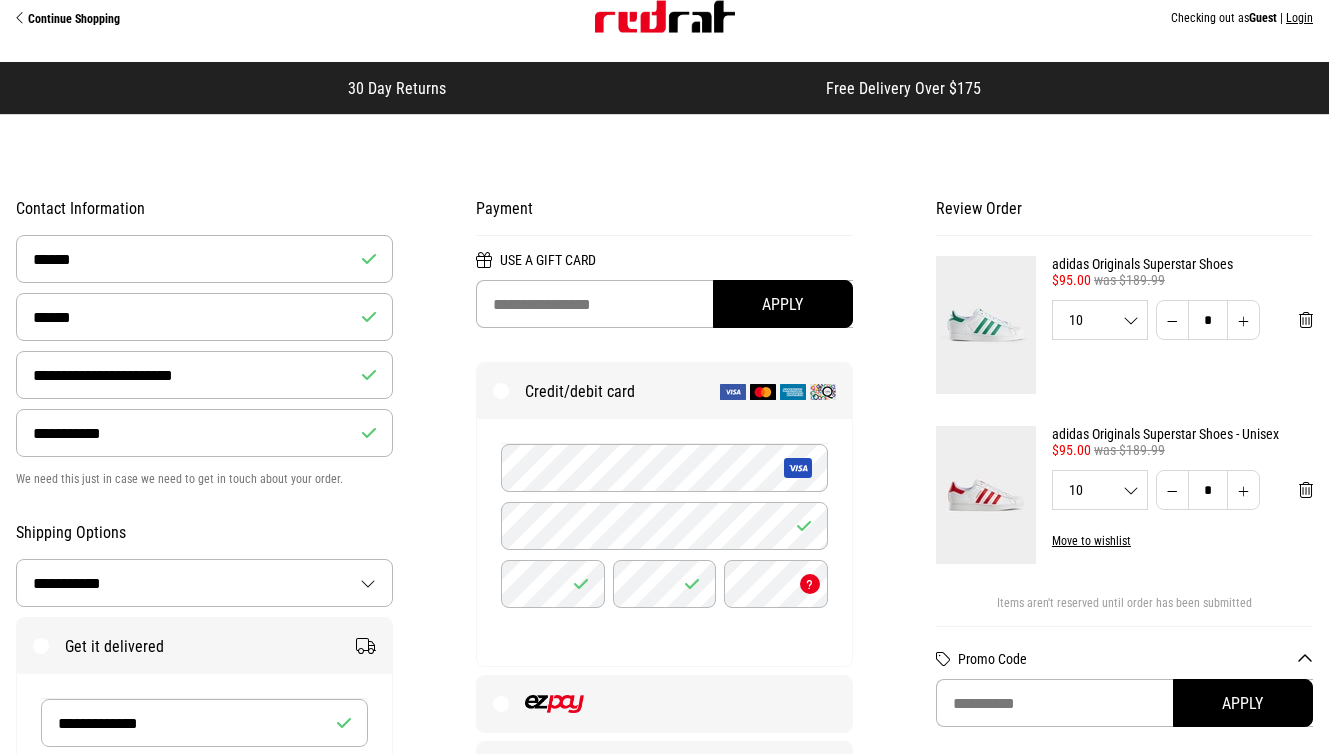 click on "**********" at bounding box center [664, 815] 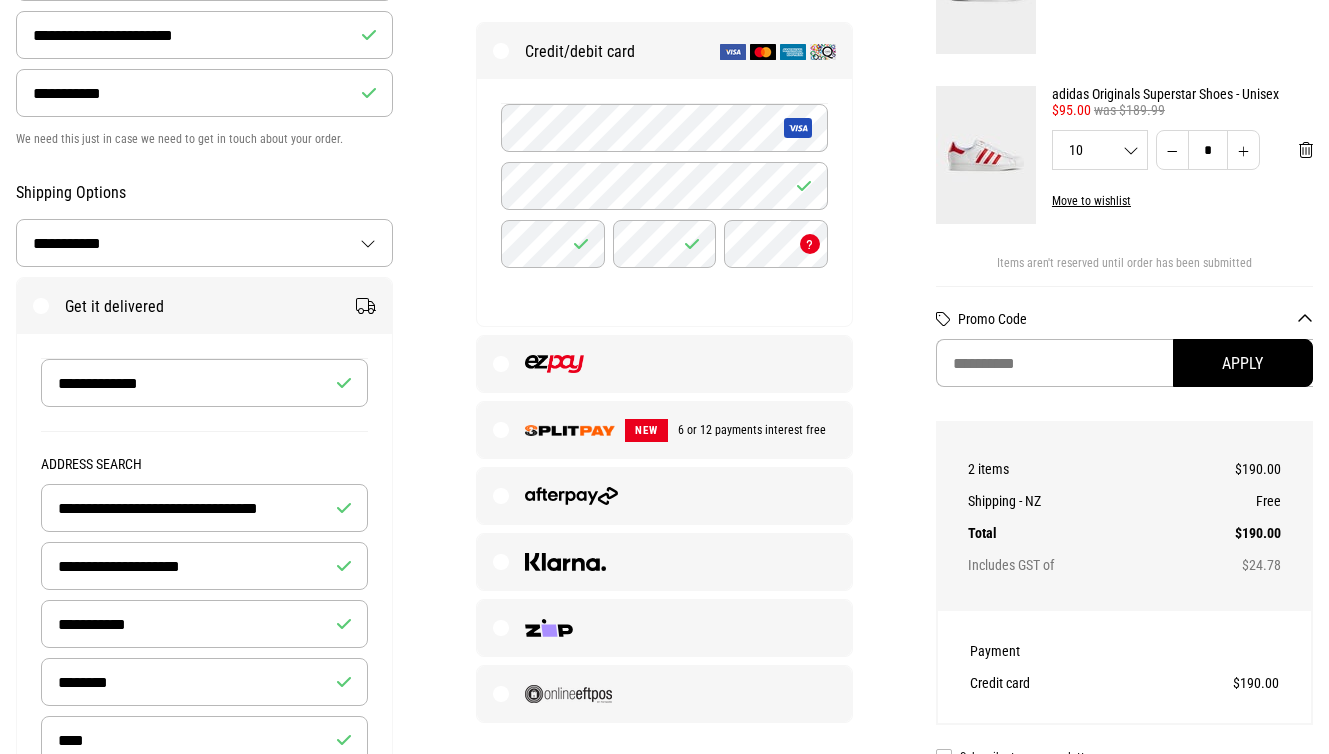 scroll, scrollTop: 465, scrollLeft: 0, axis: vertical 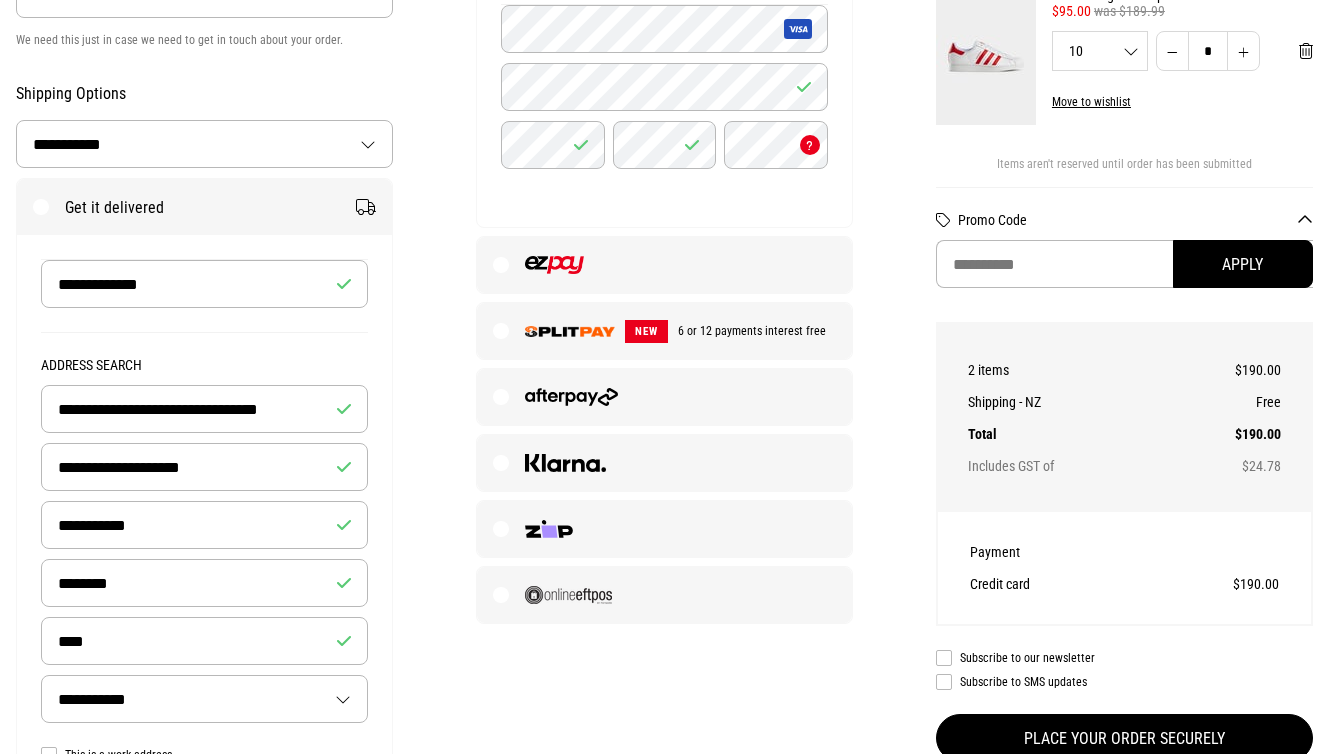 click on "Place your order securely" at bounding box center [1124, 738] 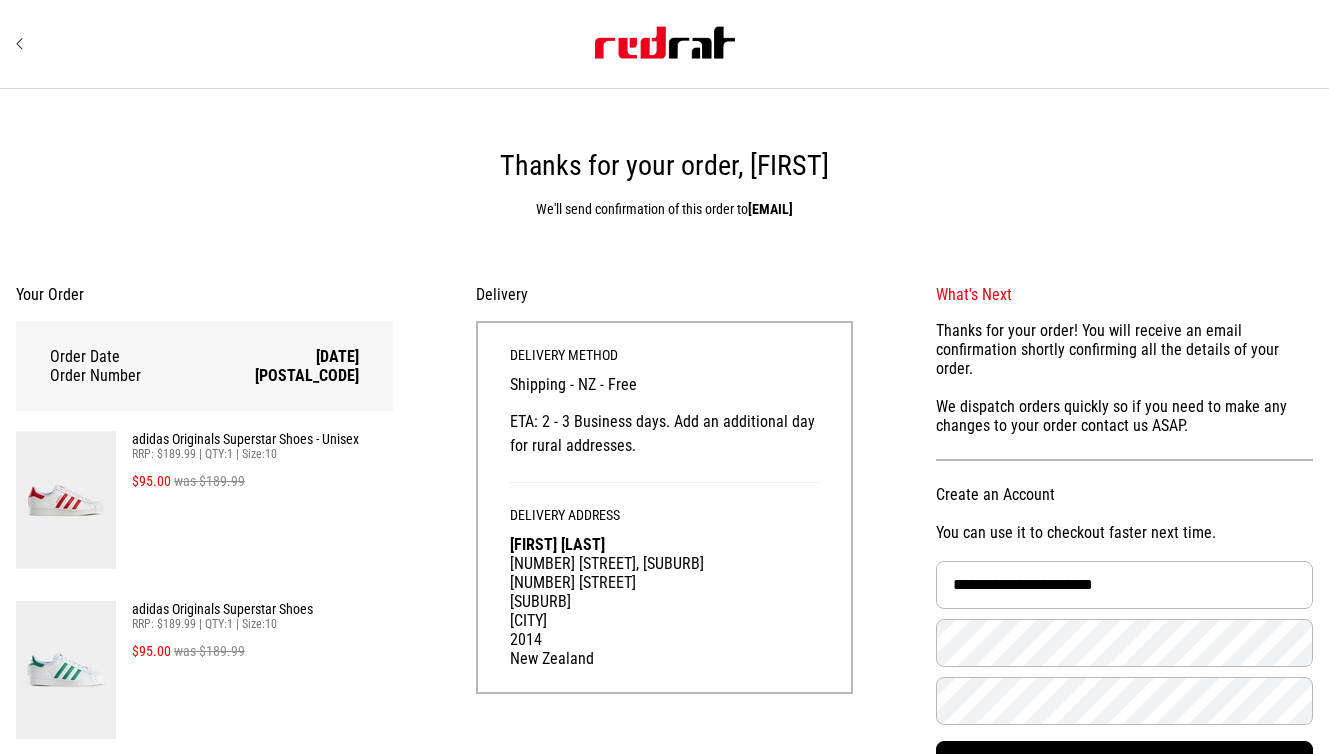 scroll, scrollTop: 0, scrollLeft: 0, axis: both 